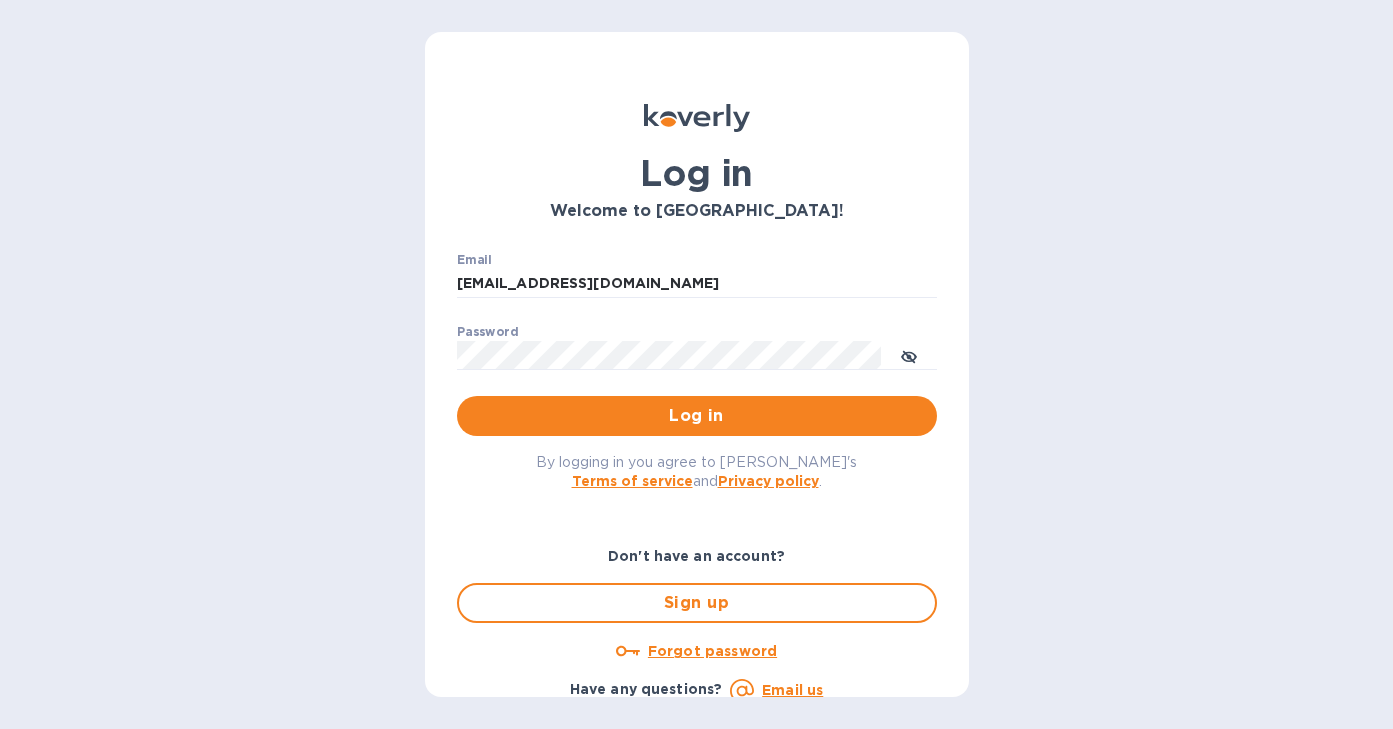 scroll, scrollTop: 0, scrollLeft: 0, axis: both 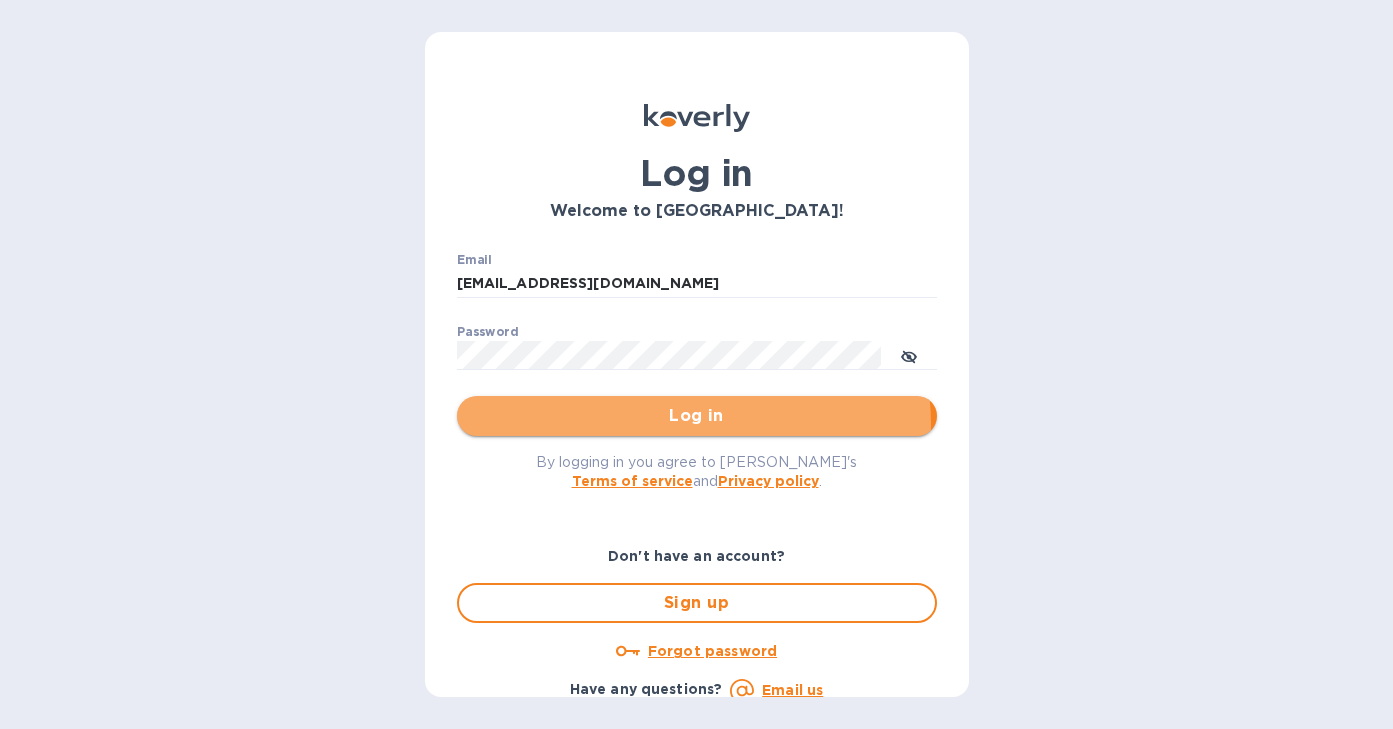 click on "Log in" at bounding box center (697, 416) 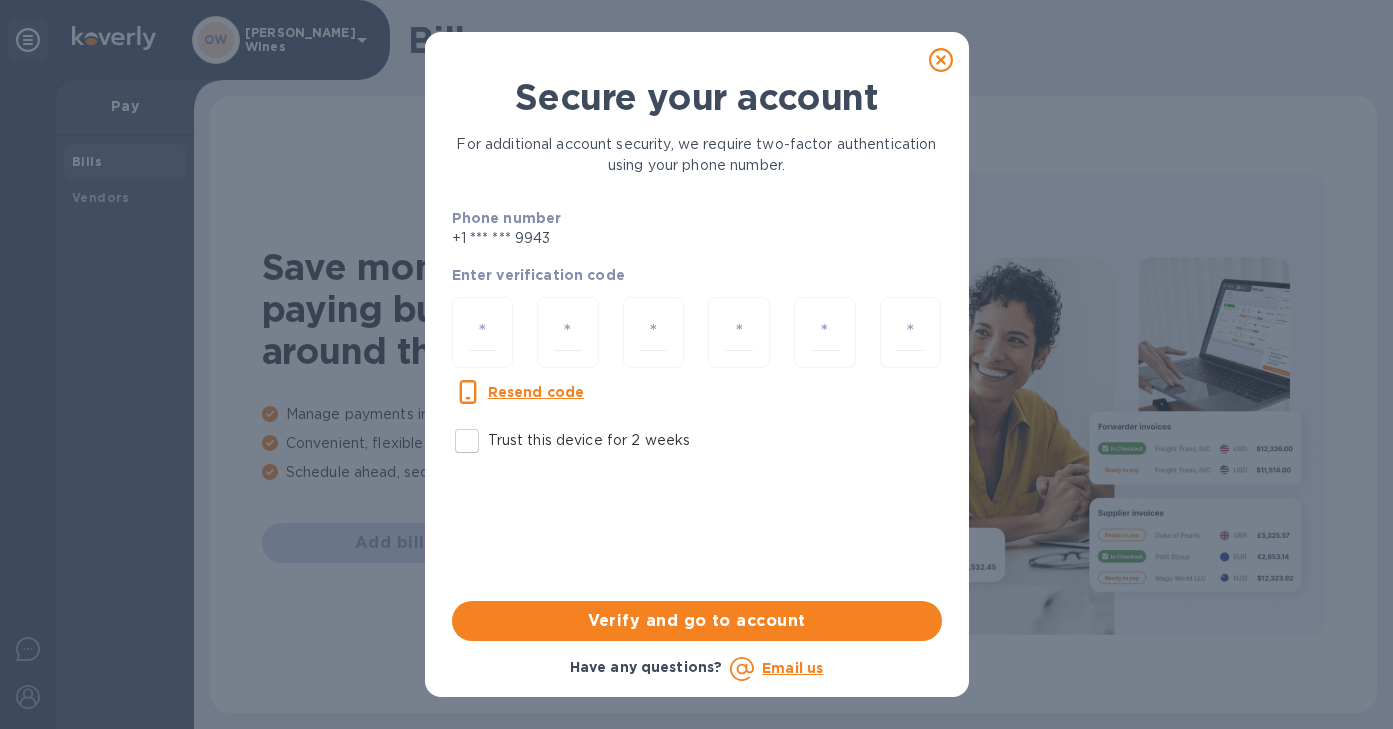 click on "Trust this device for 2 weeks" at bounding box center [467, 441] 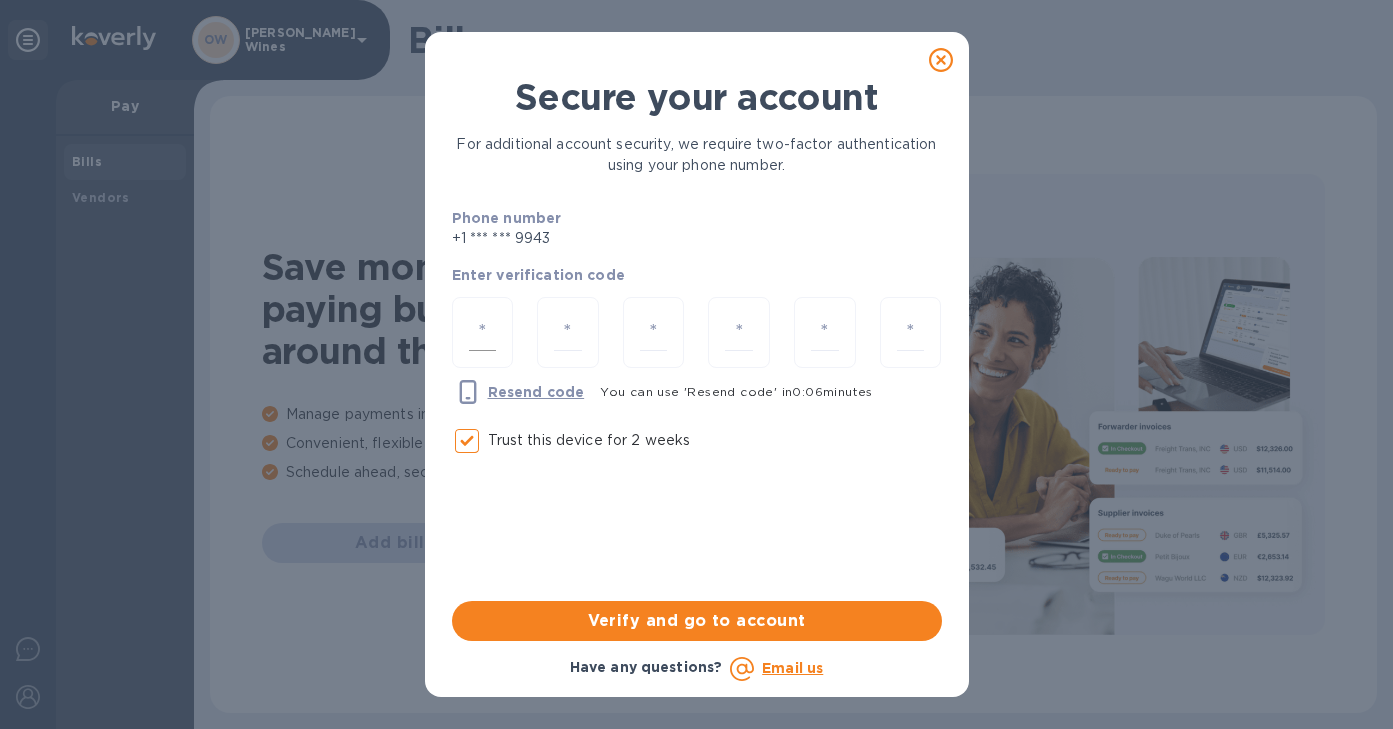click at bounding box center (483, 332) 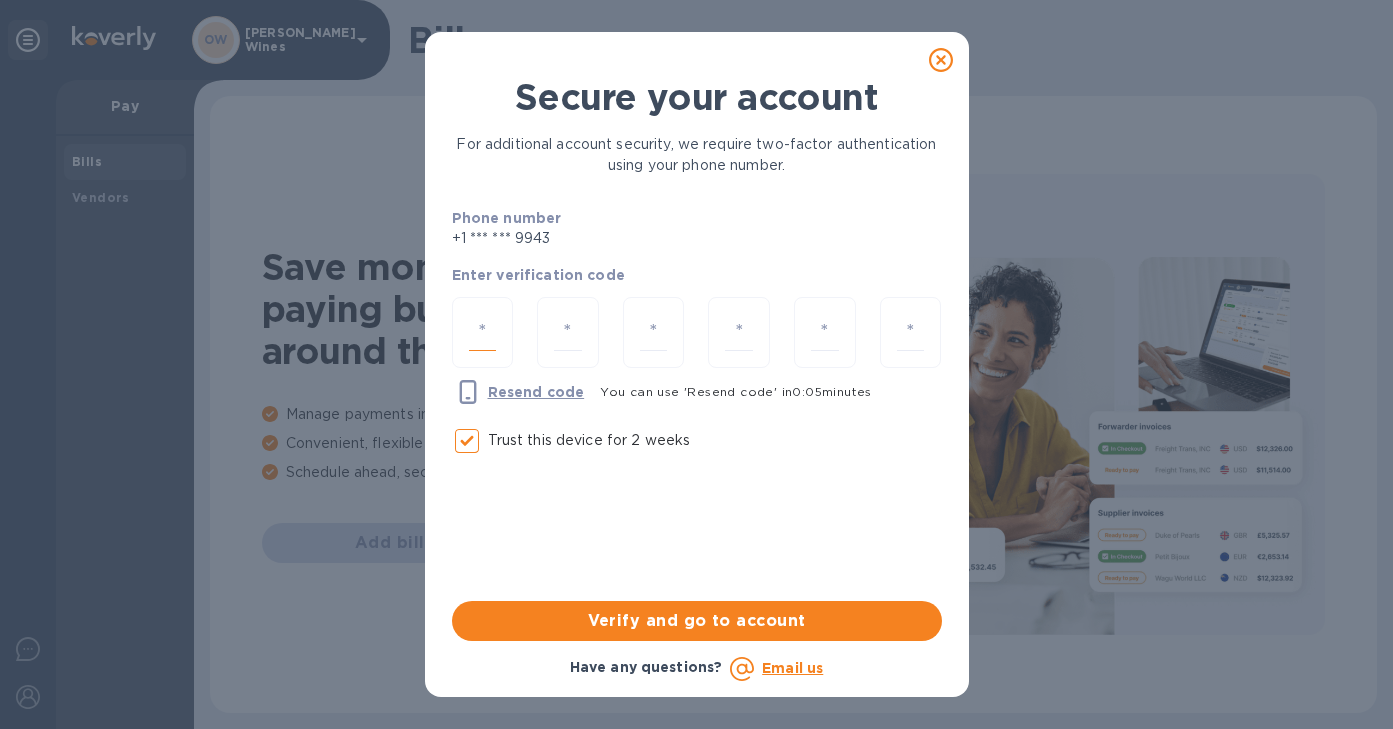 type on "5" 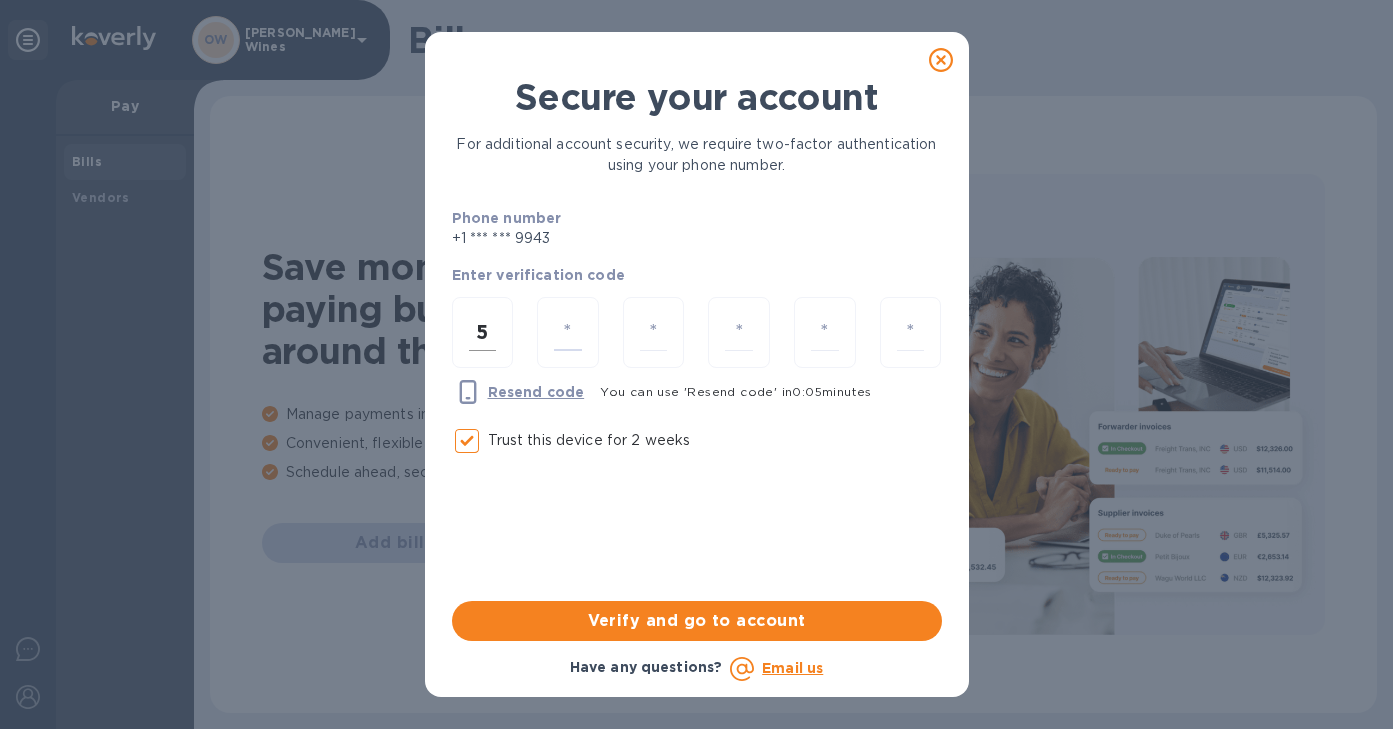 type on "3" 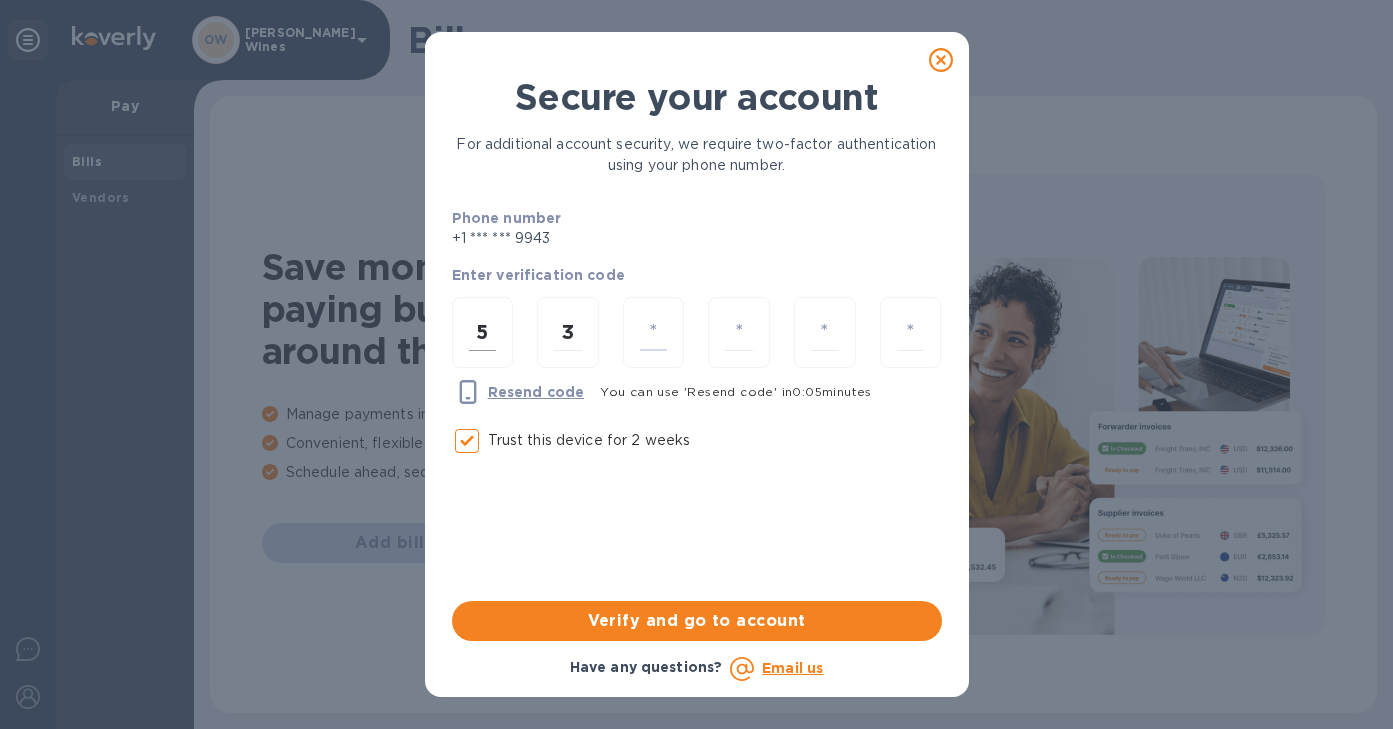 type on "1" 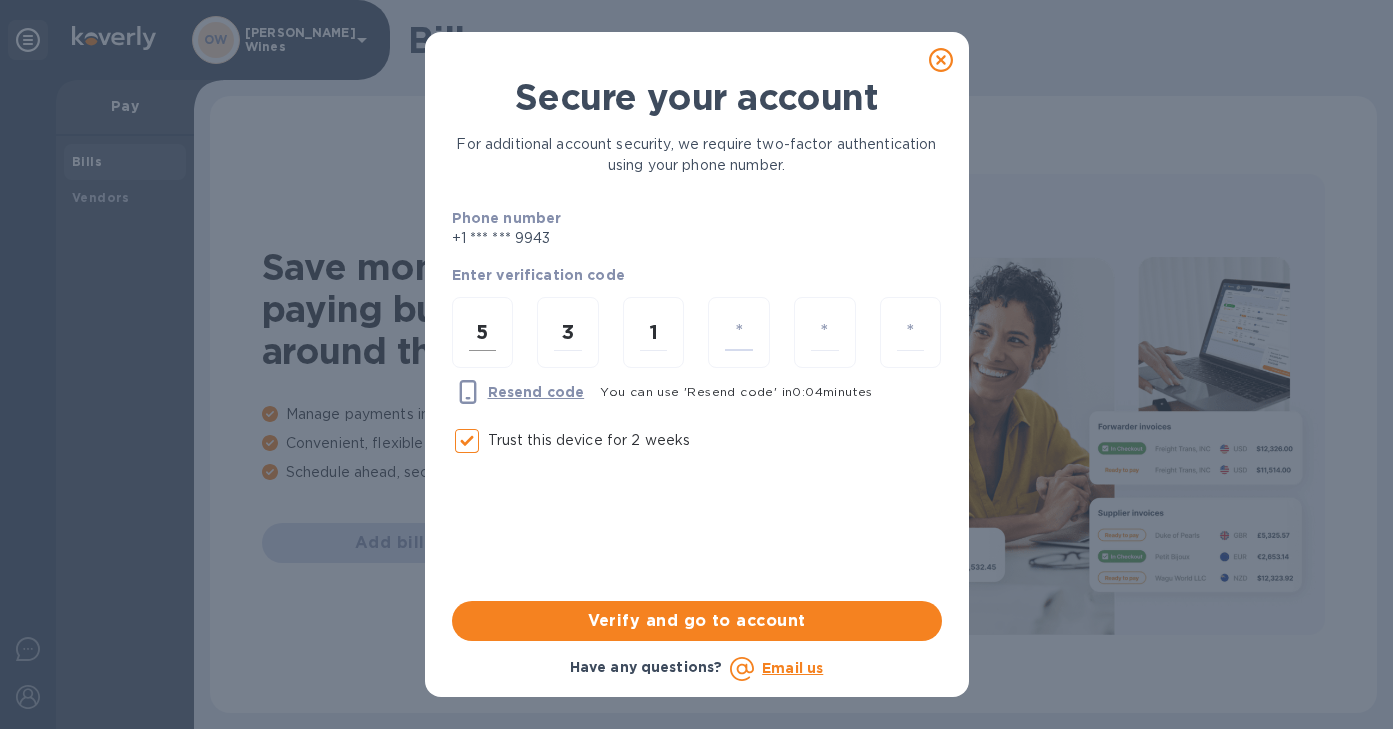 type on "8" 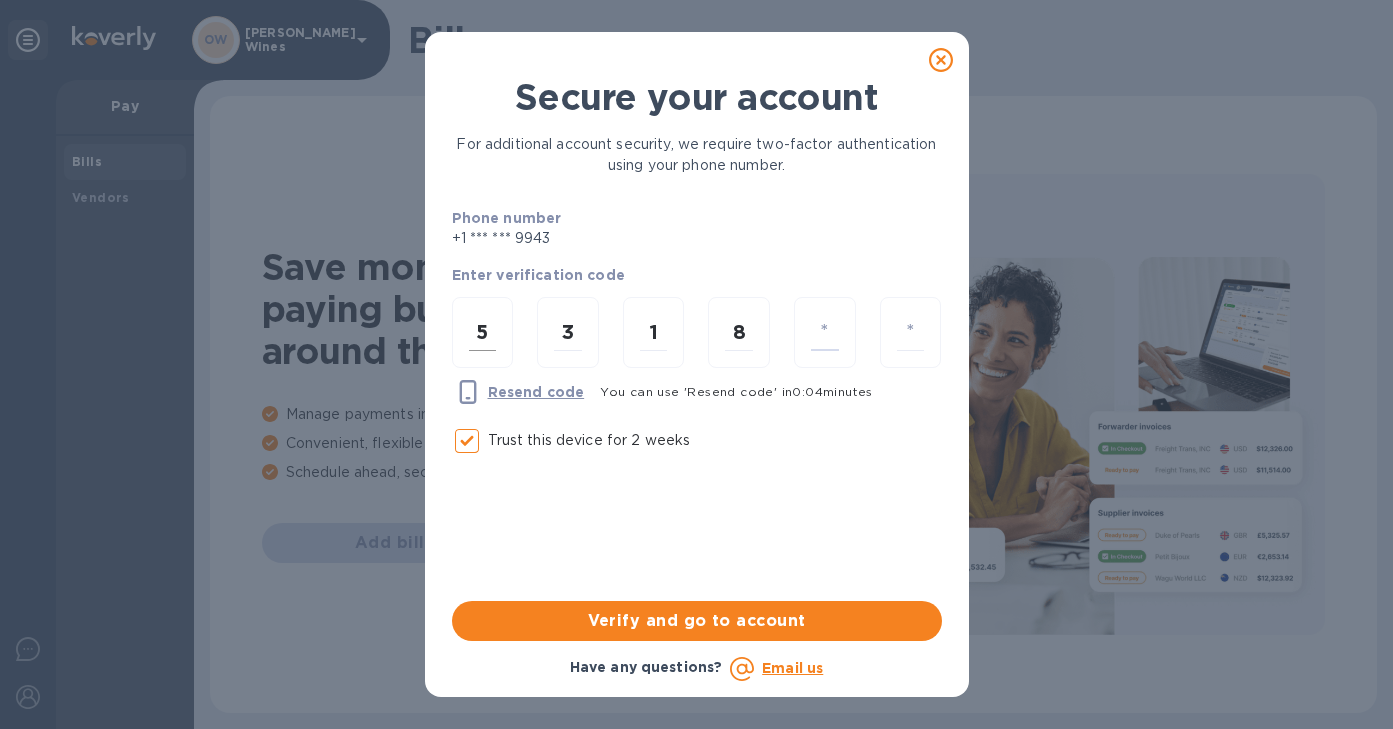 type on "9" 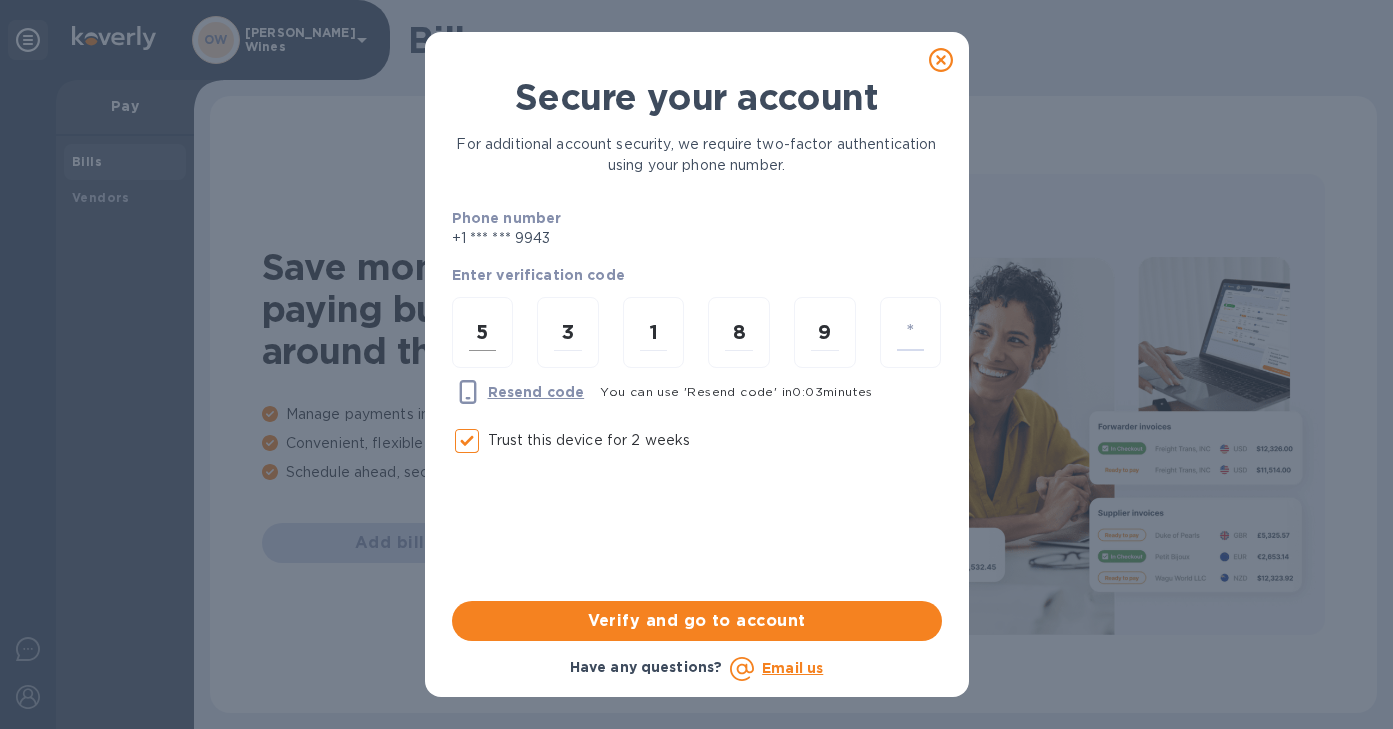 type on "7" 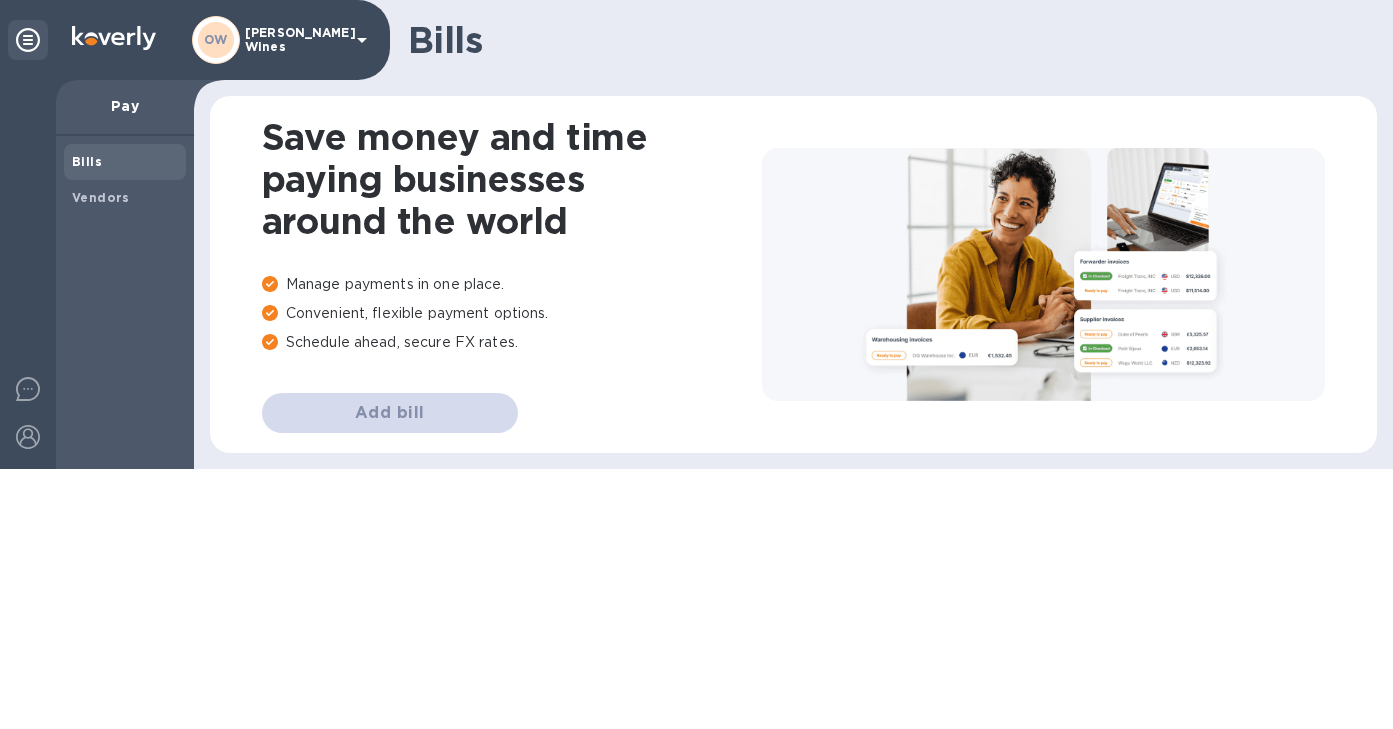 scroll, scrollTop: 0, scrollLeft: 0, axis: both 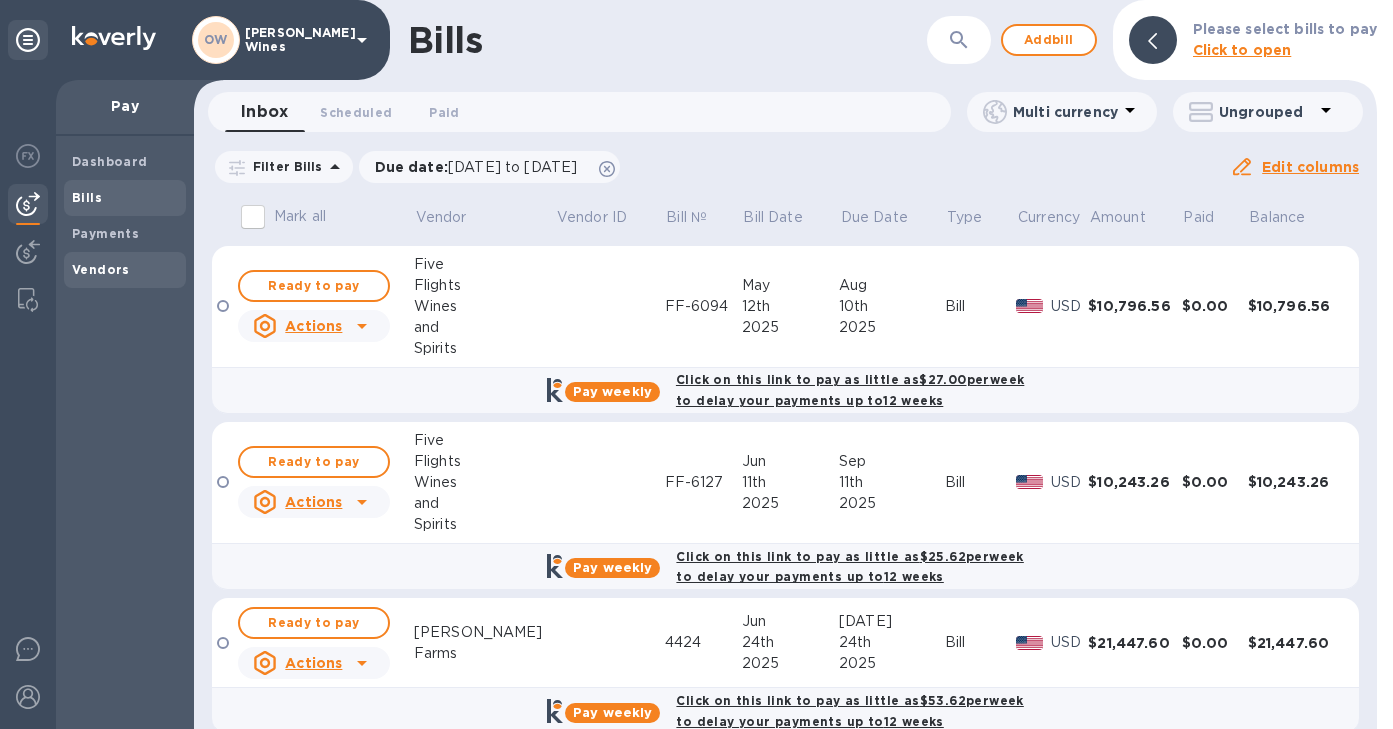 click on "Vendors" at bounding box center [101, 269] 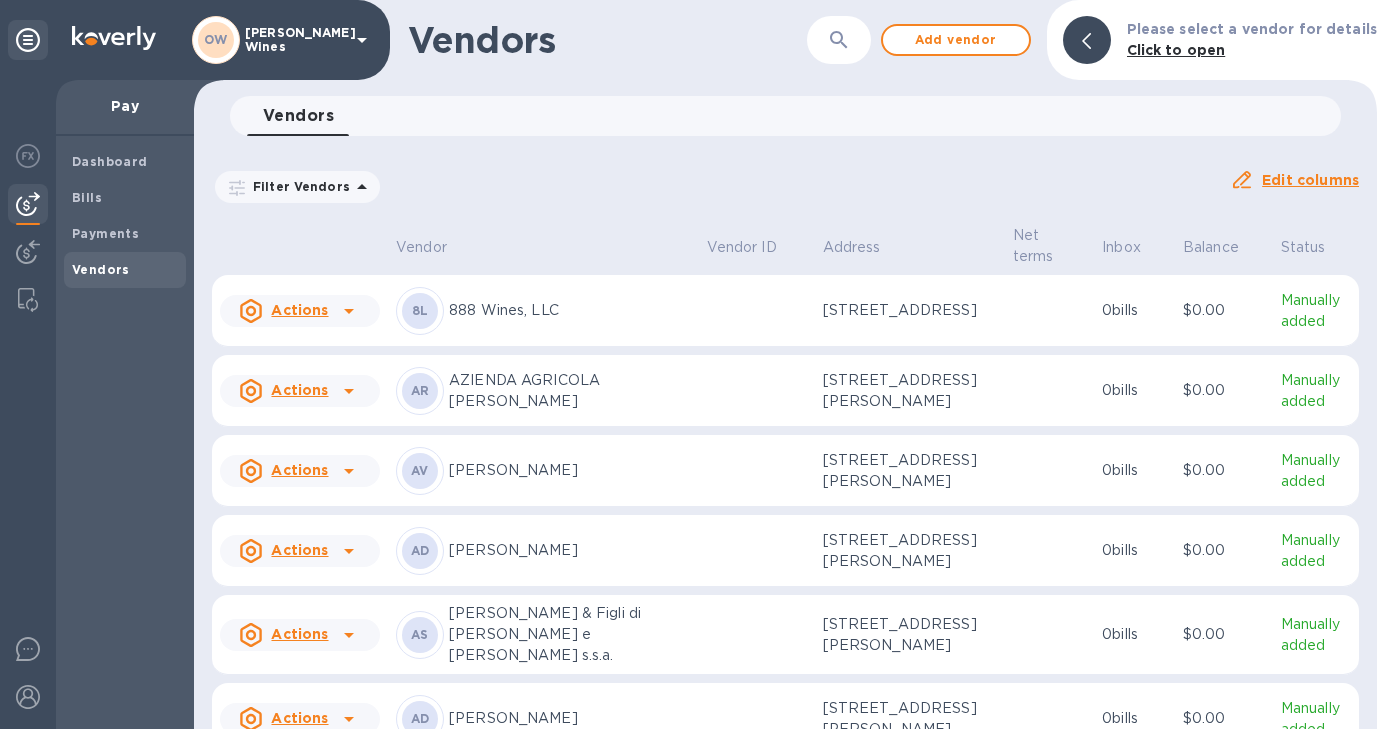 click 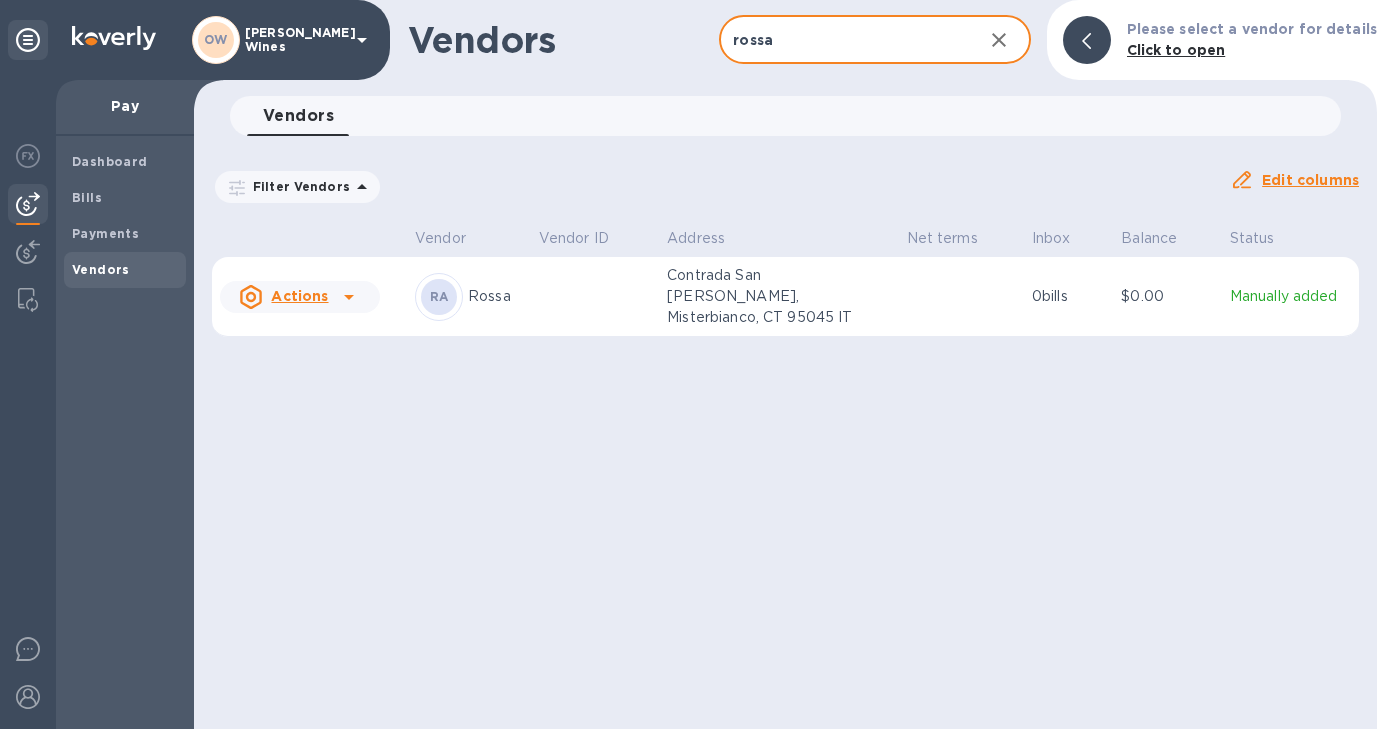 type on "rossa" 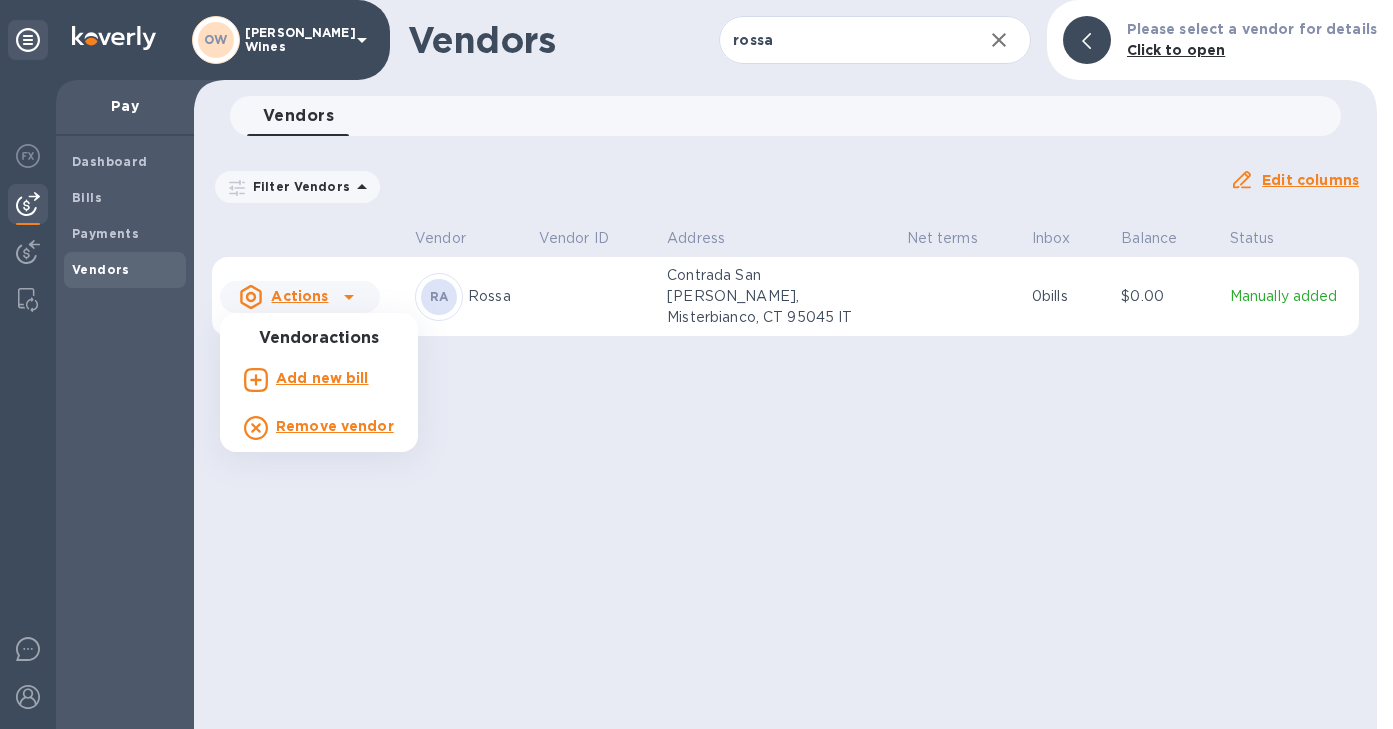 click on "Add new bill" at bounding box center [322, 378] 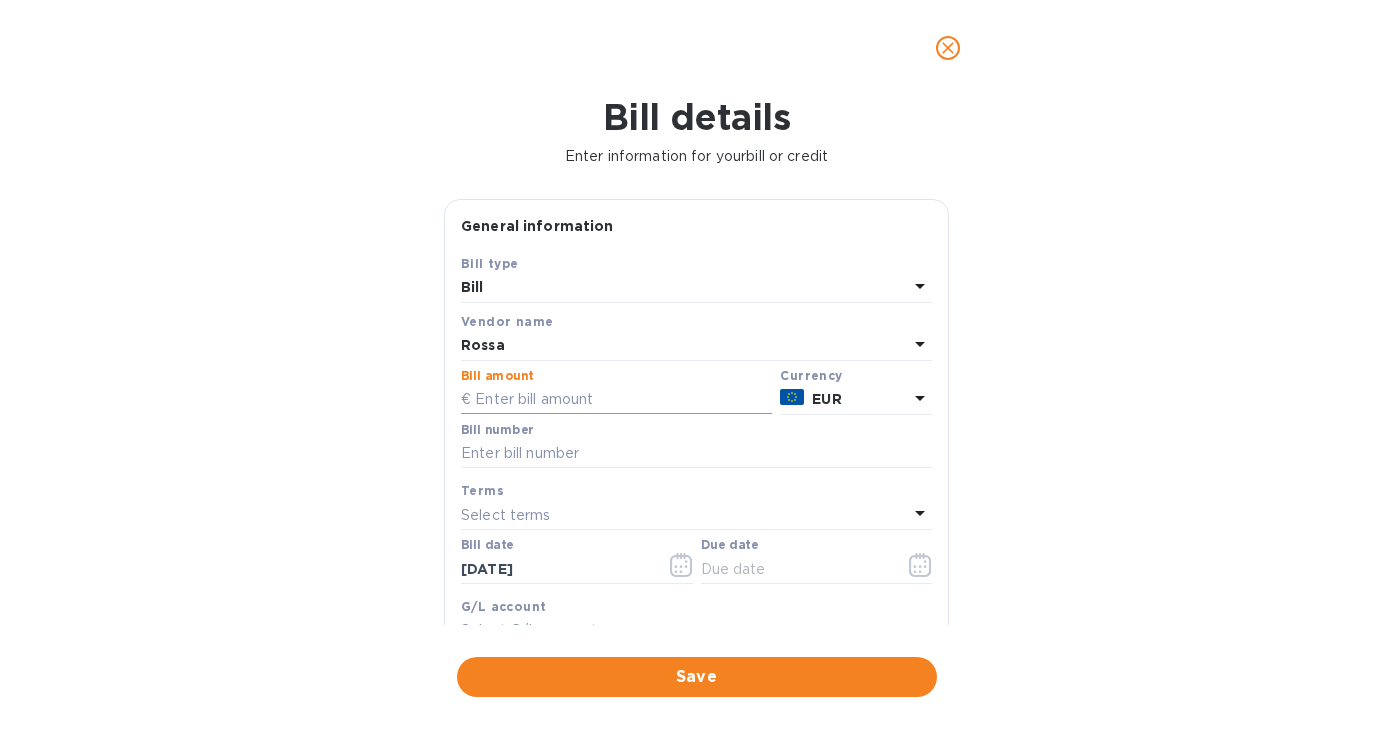 click at bounding box center [616, 400] 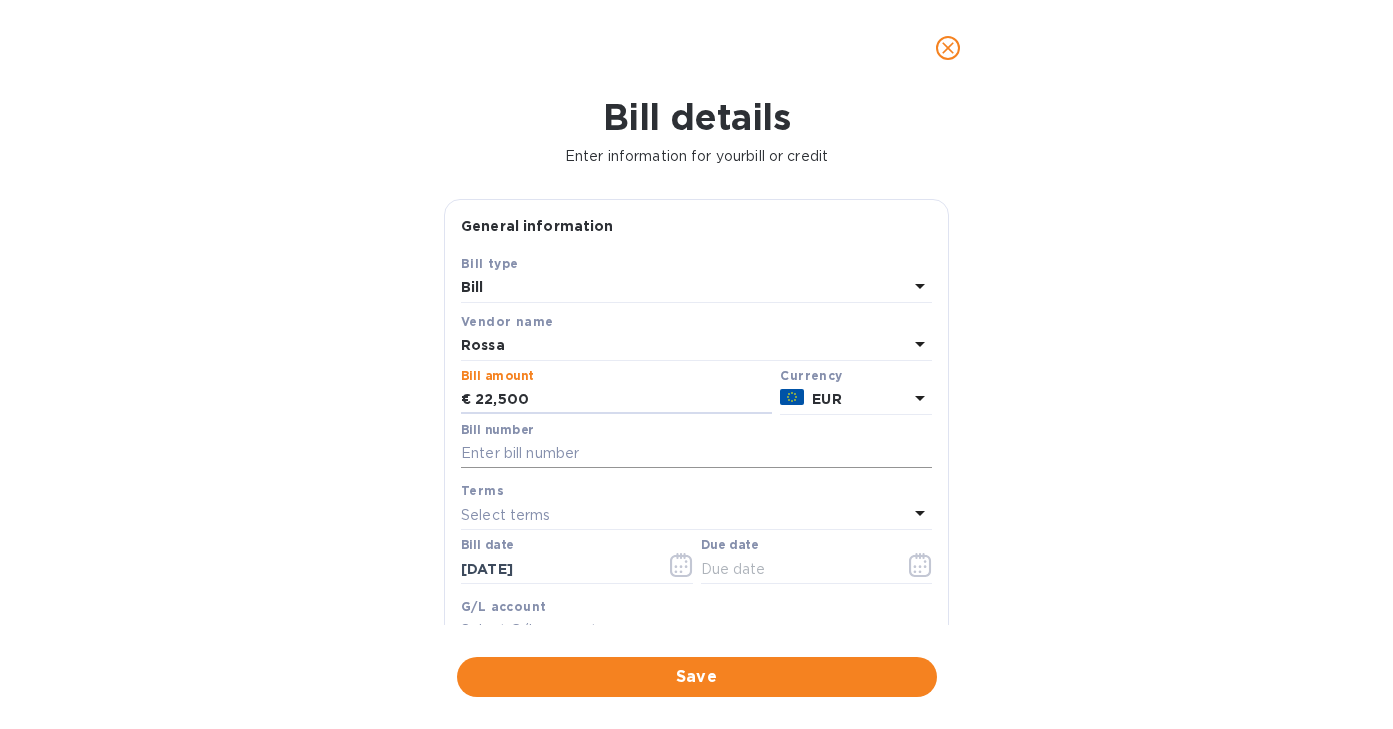 type on "22,500" 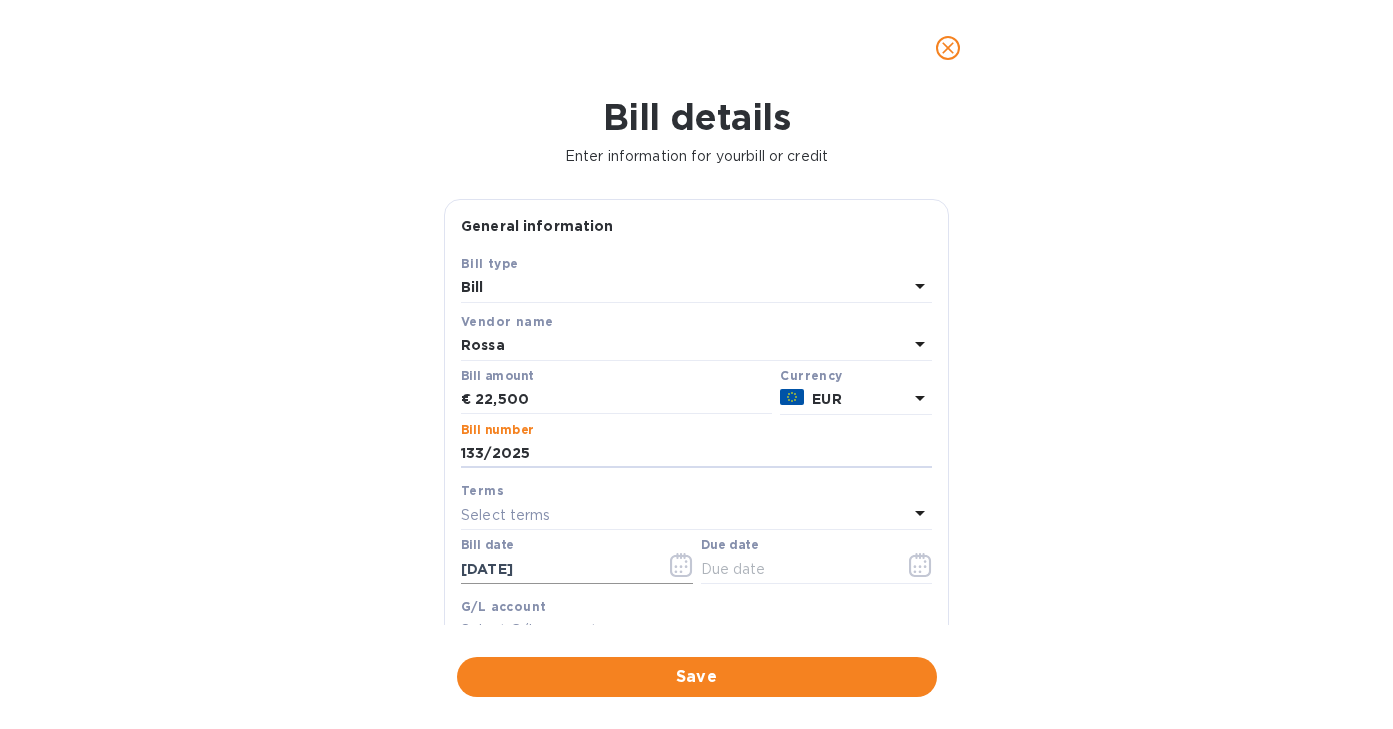 type on "133/2025" 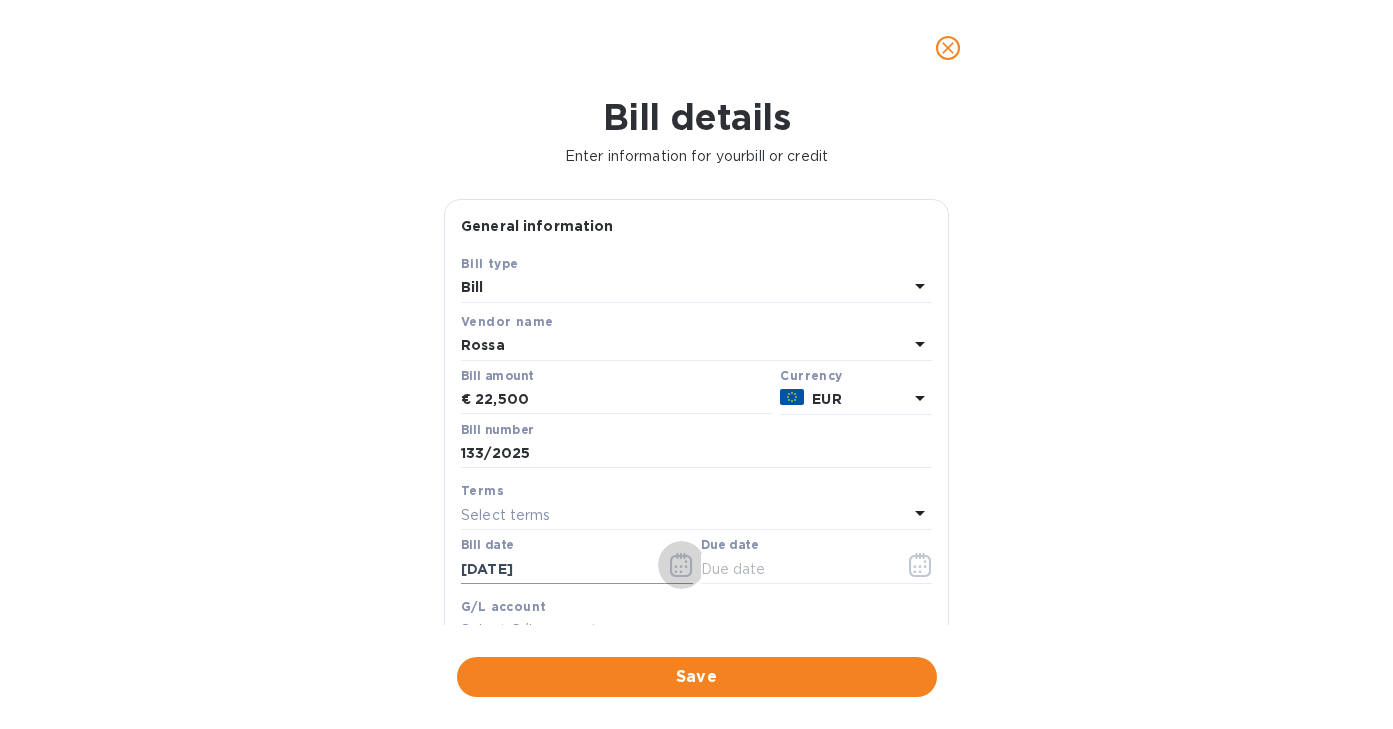click 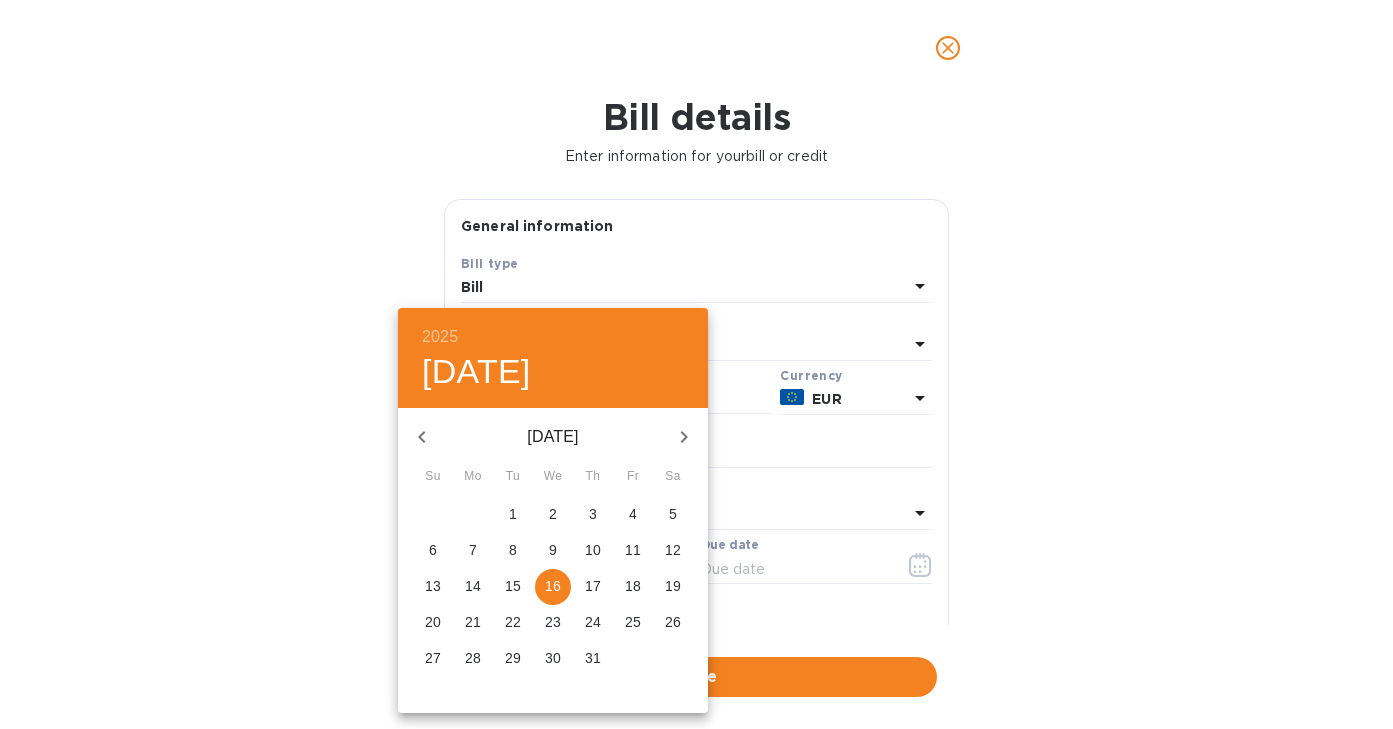 click 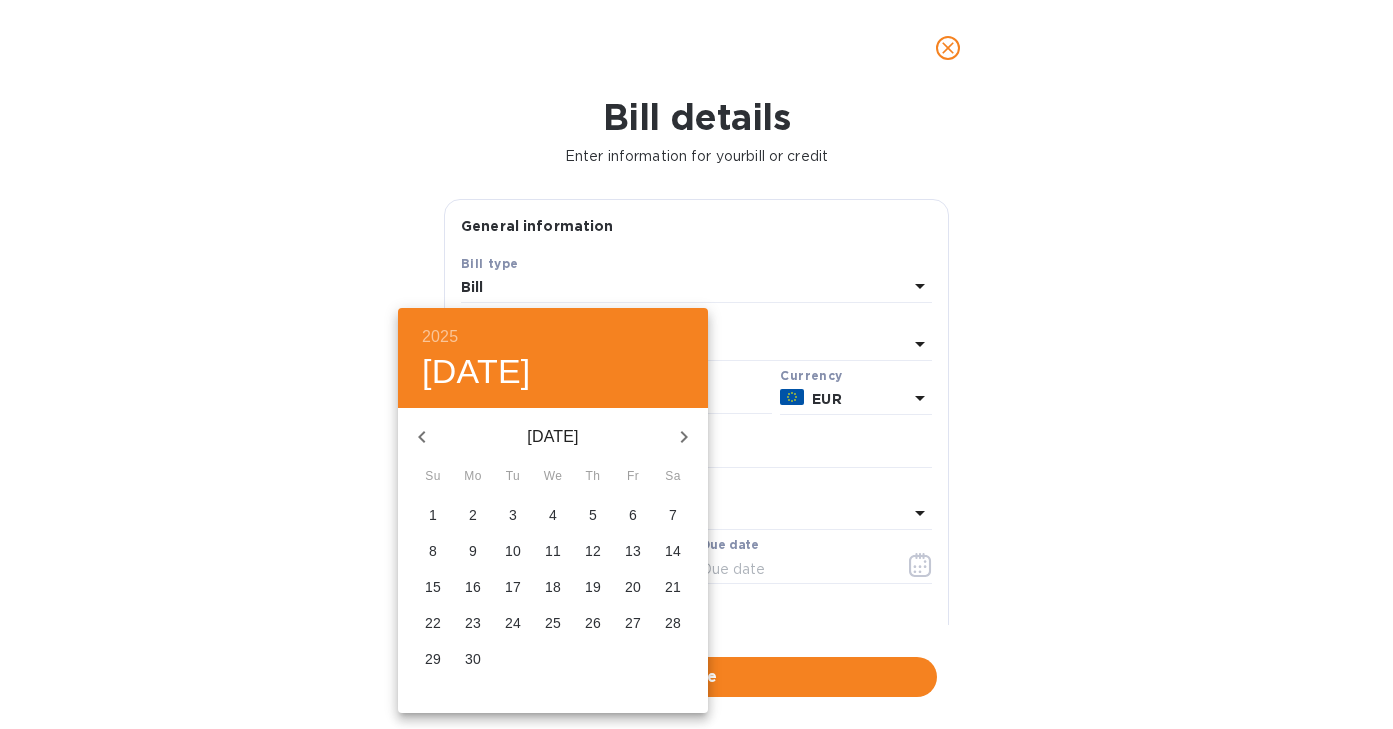 click 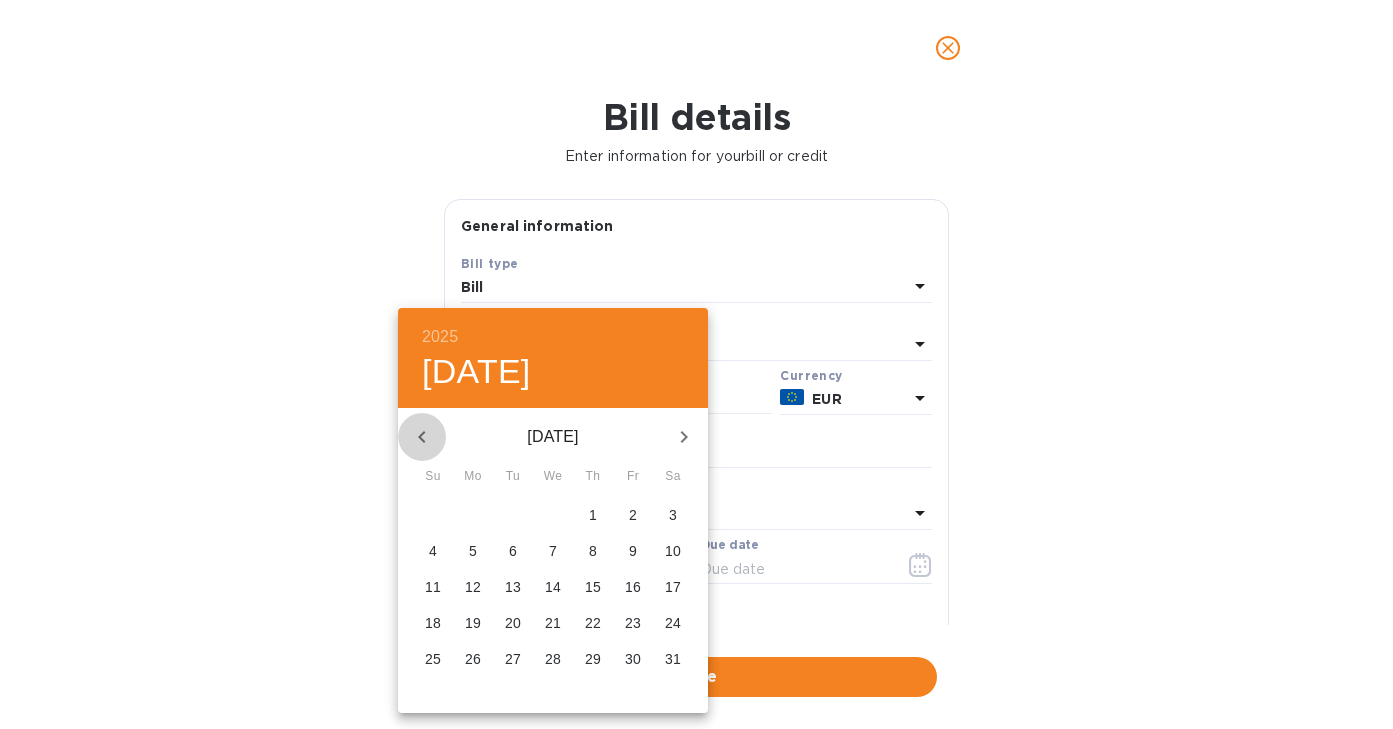 click 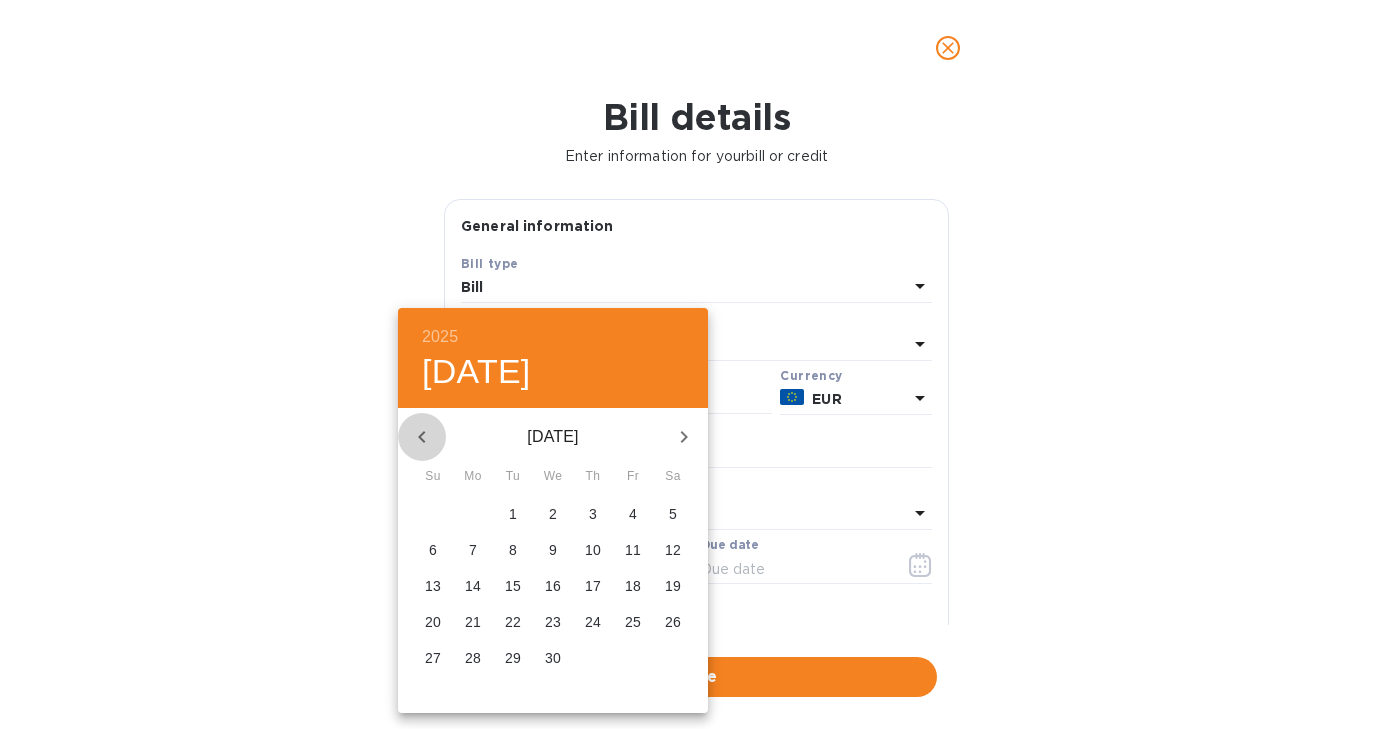 click 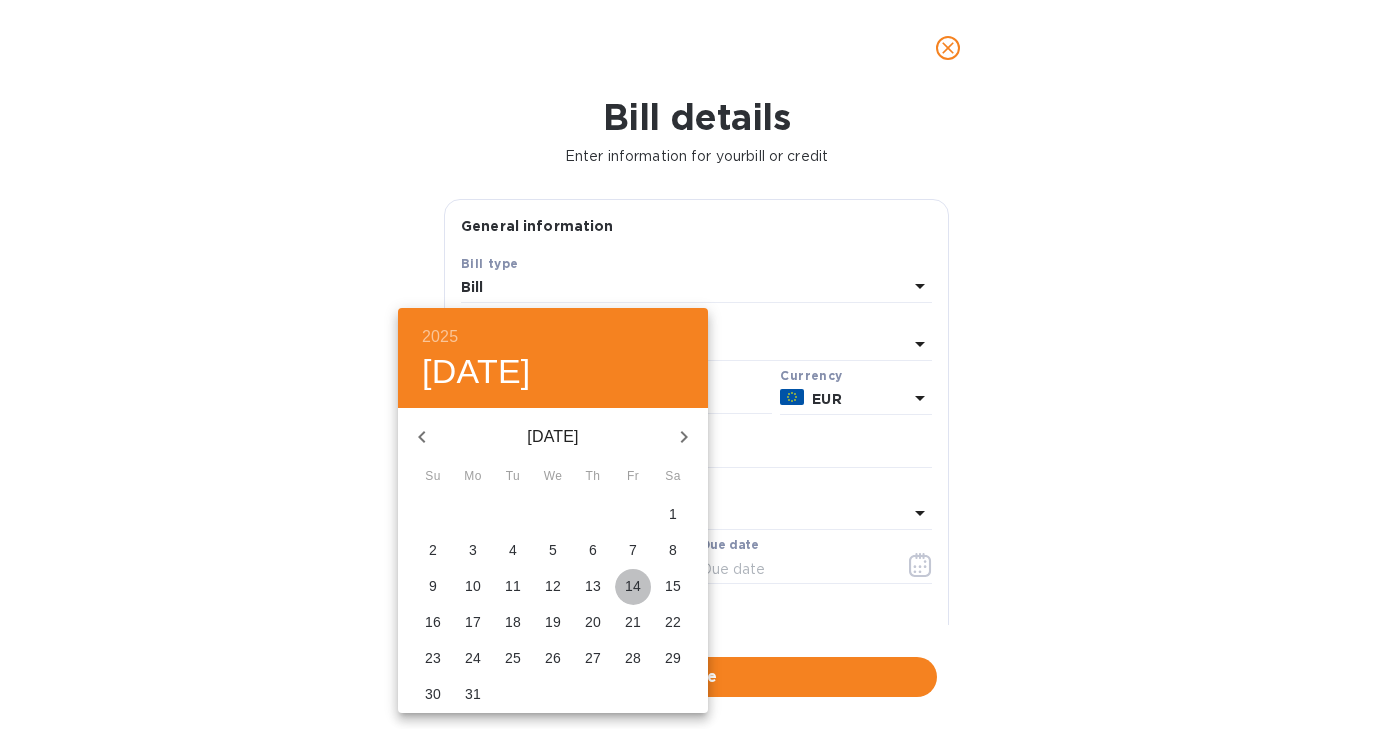 click on "14" at bounding box center (633, 586) 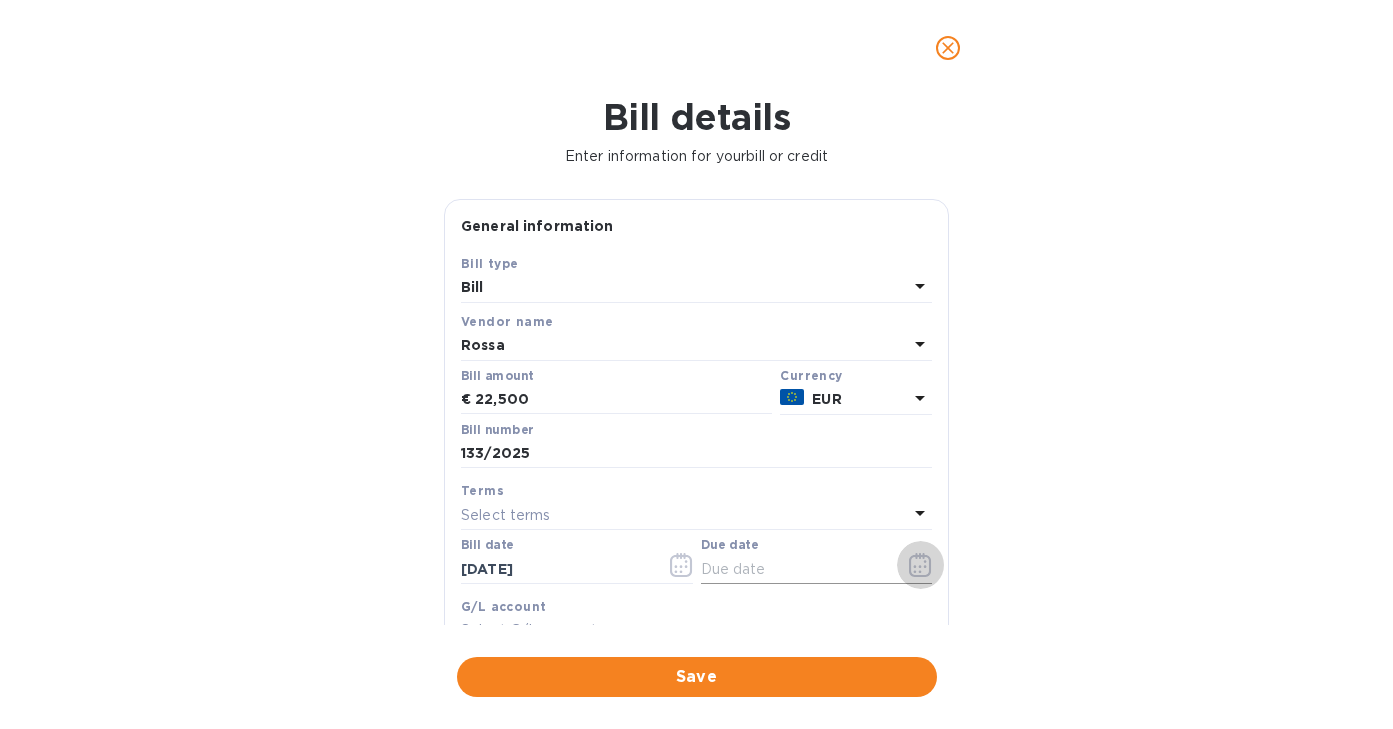 click 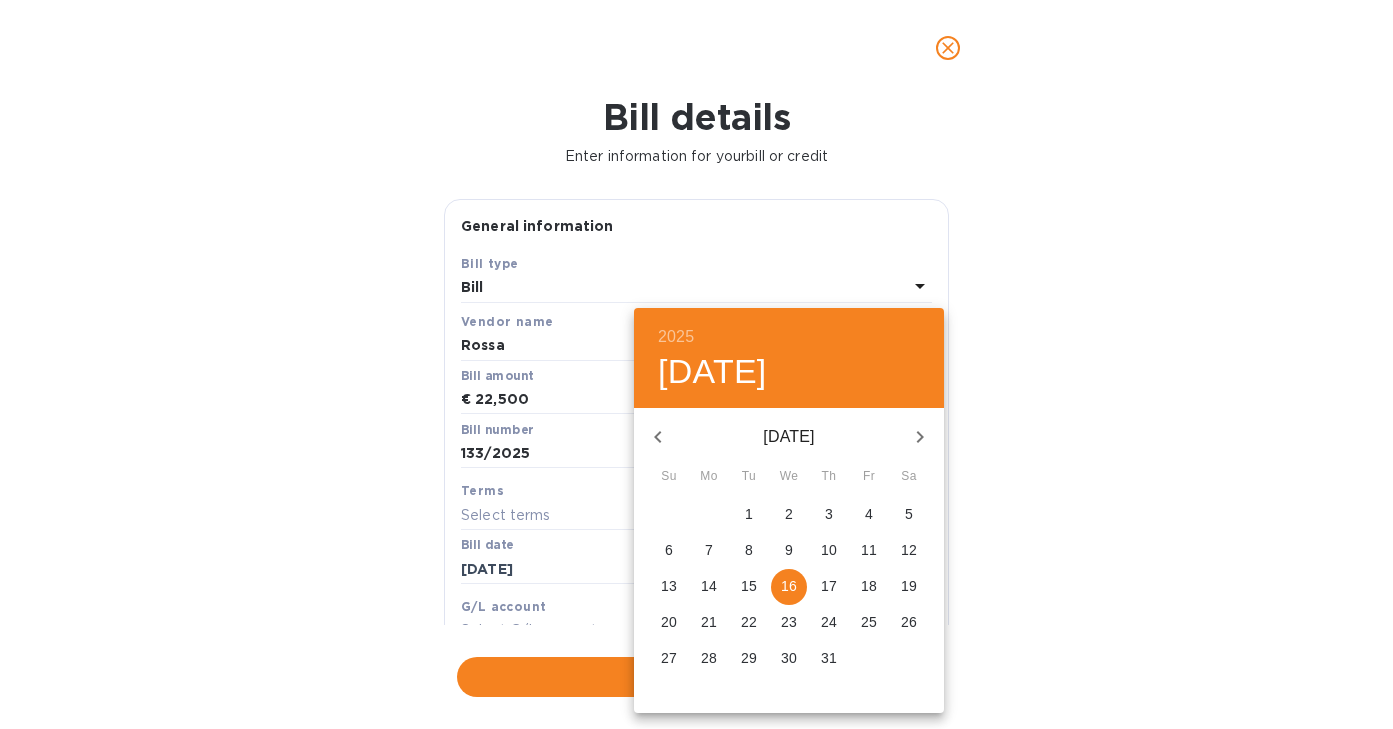 click on "17" at bounding box center [829, 586] 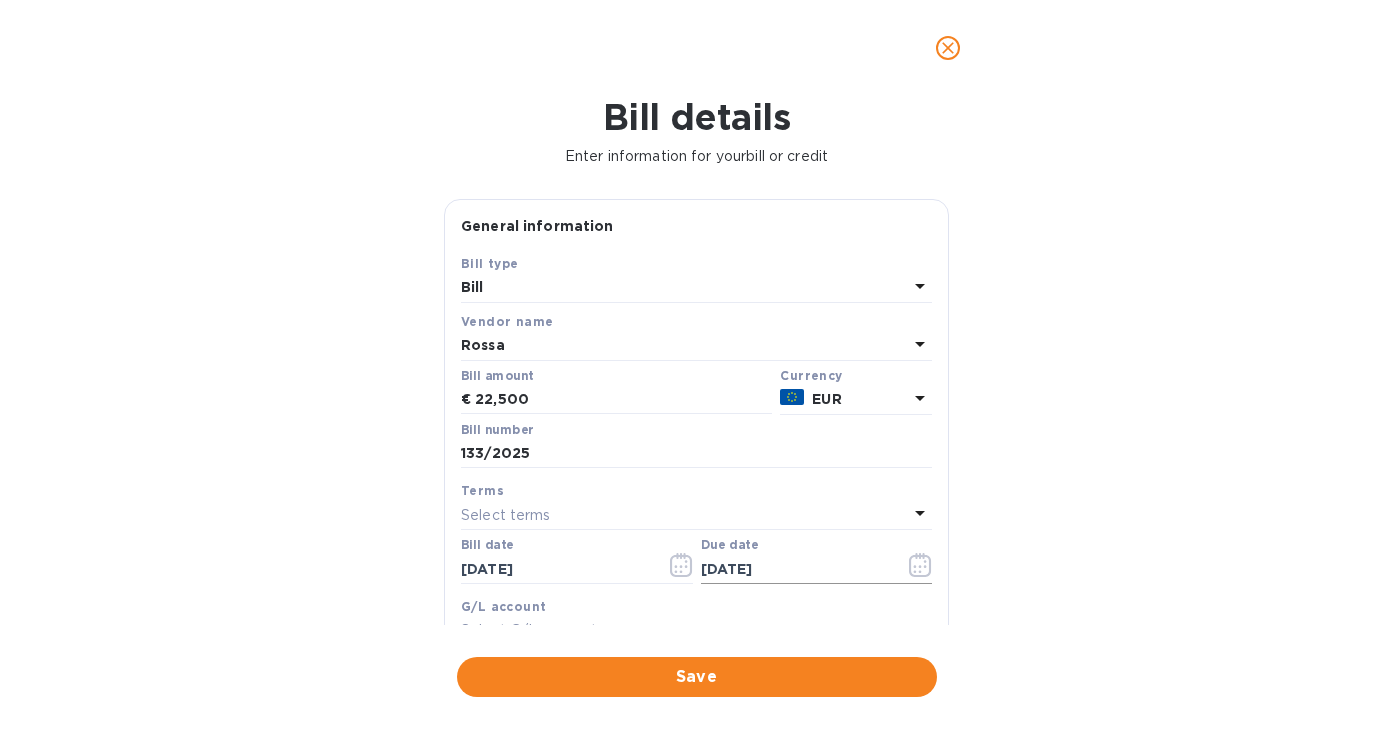 click 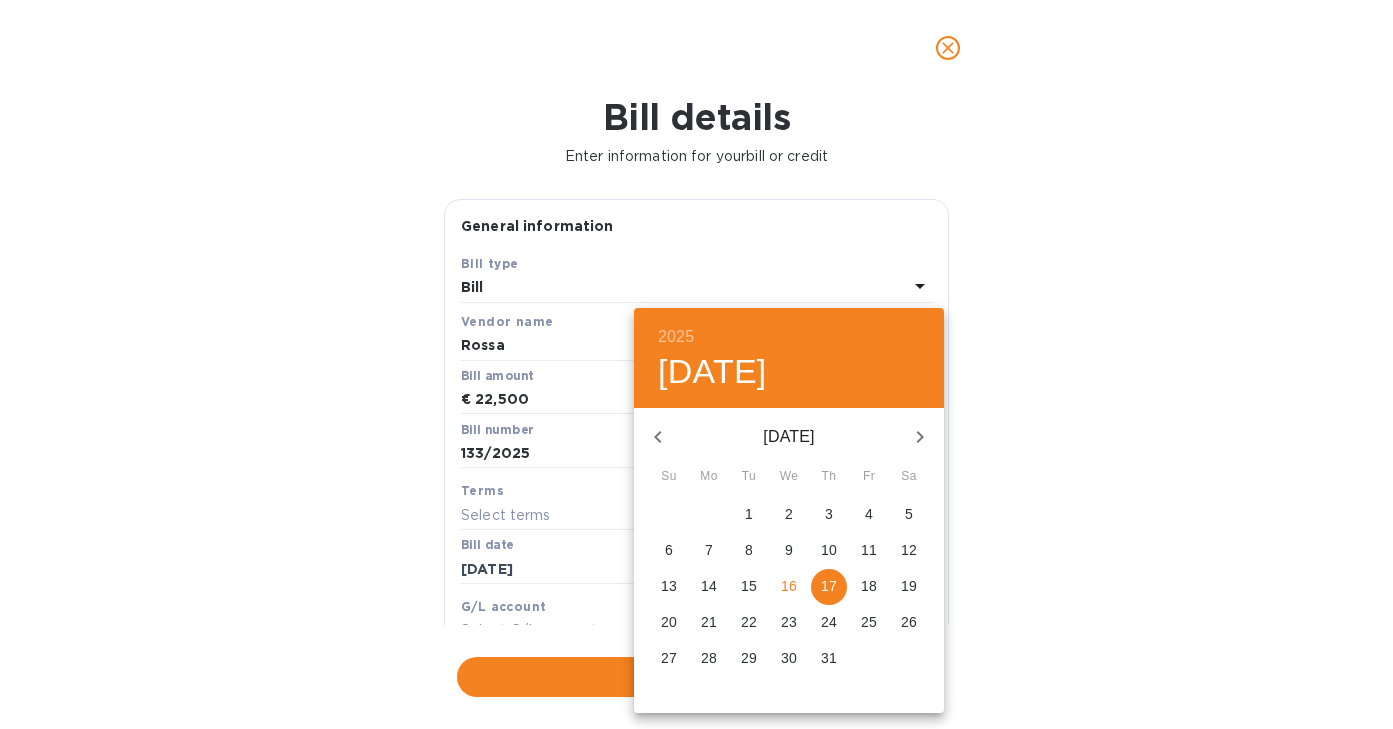 click on "16" at bounding box center (789, 586) 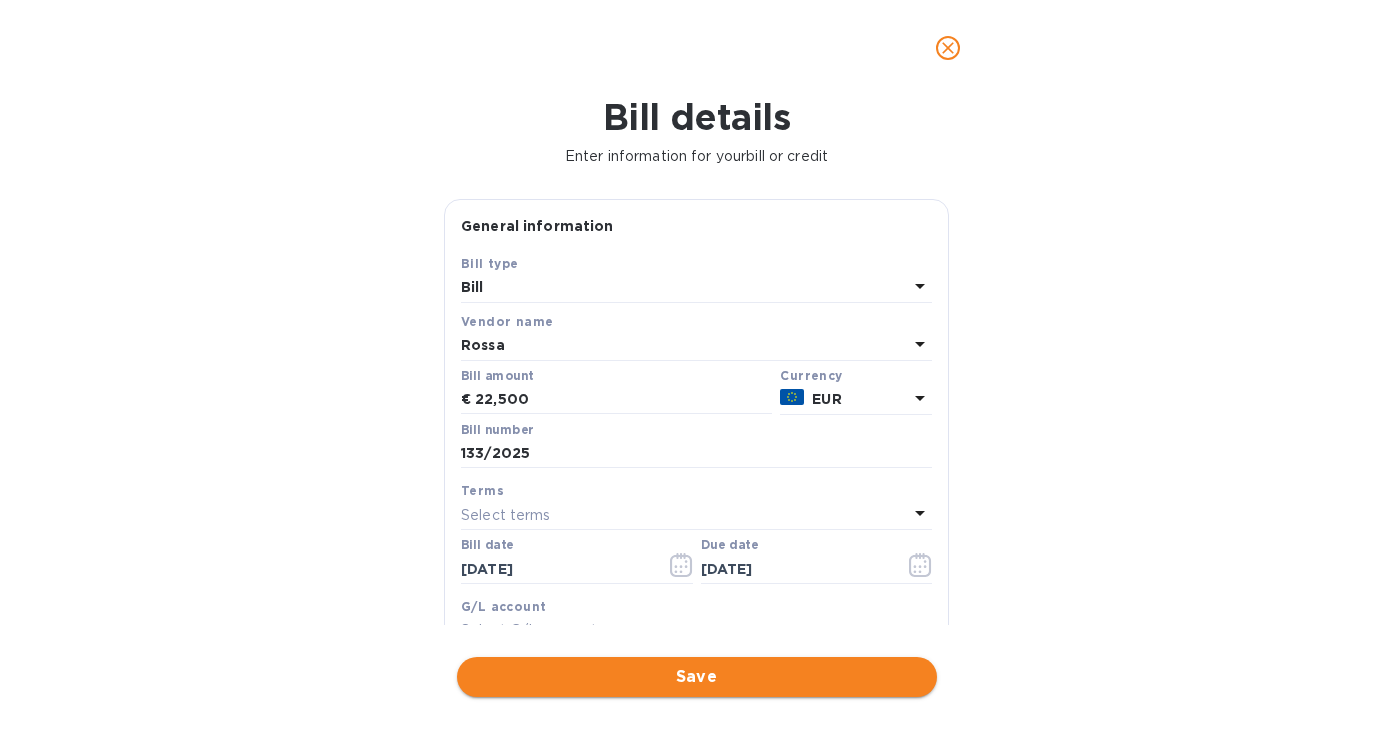 click on "Save" at bounding box center [697, 677] 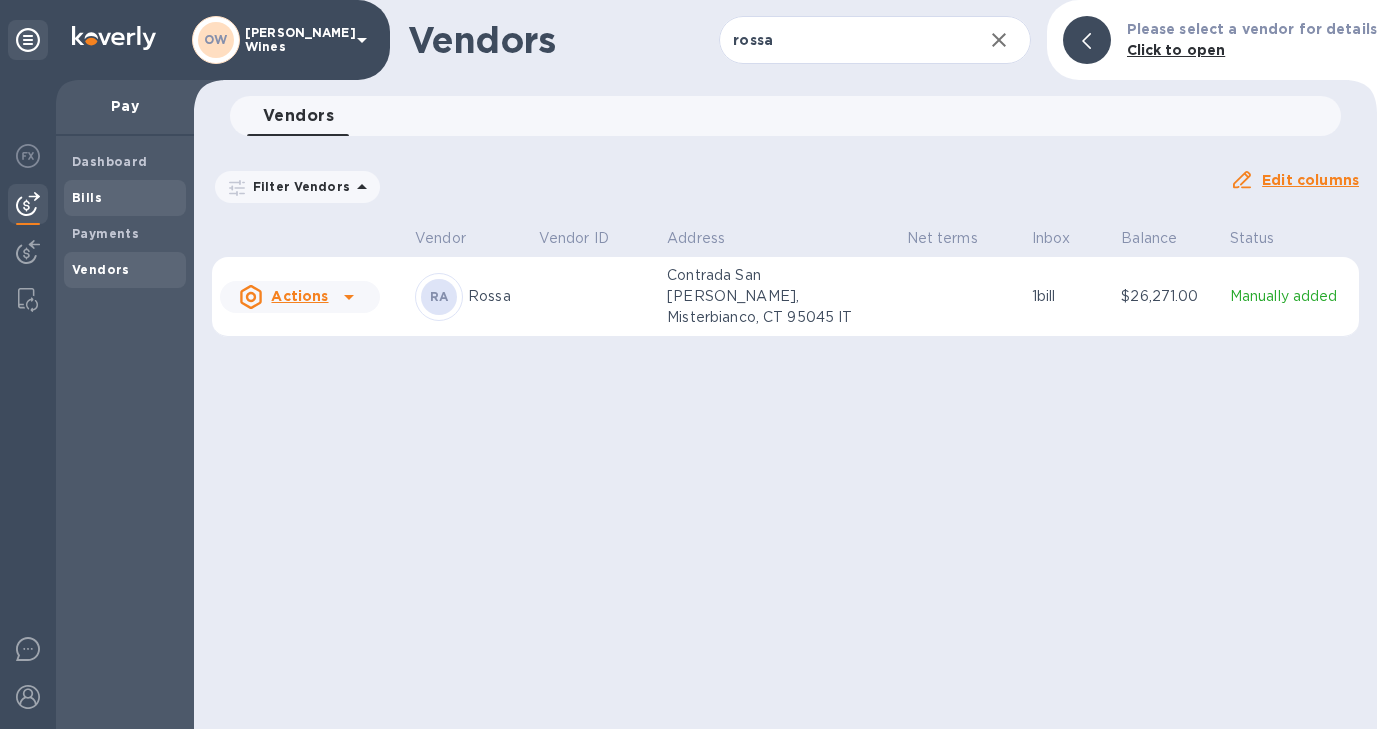 click on "Bills" at bounding box center [87, 197] 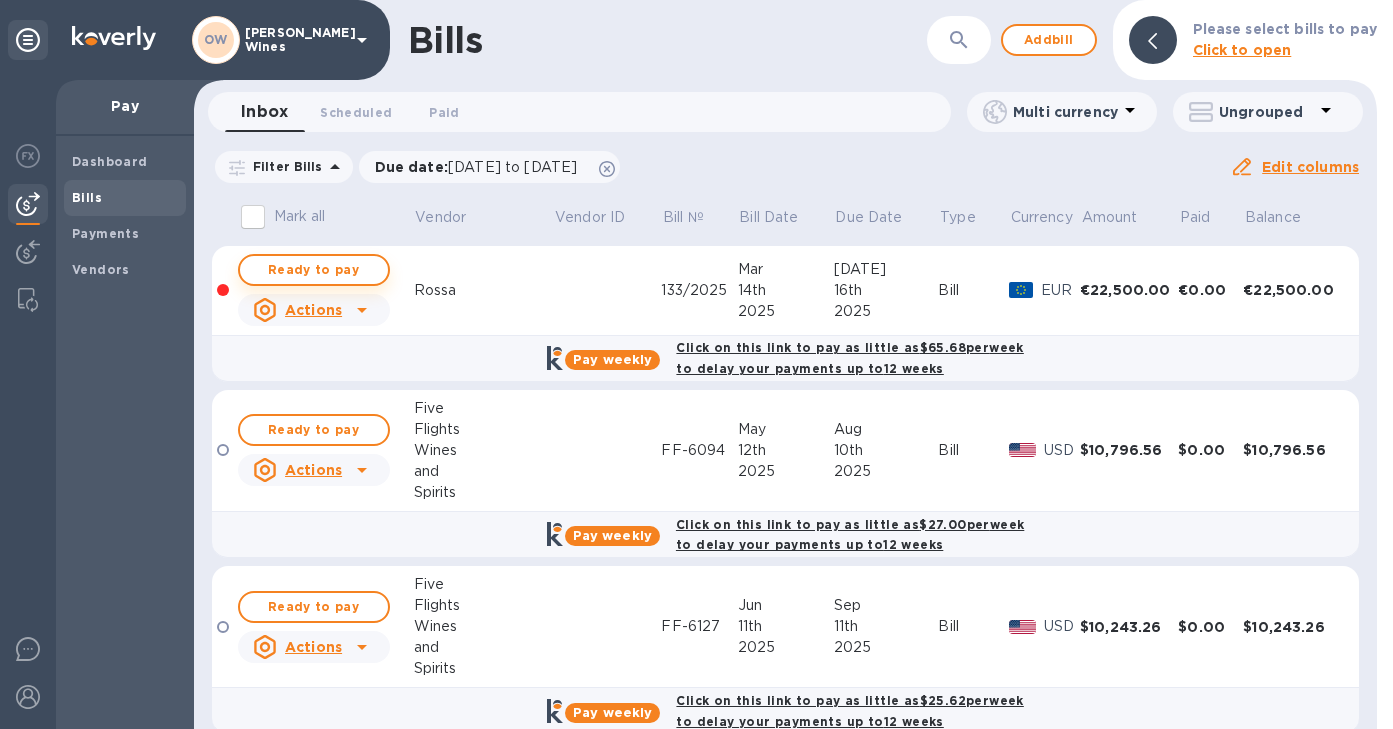 click on "Ready to pay" at bounding box center (314, 270) 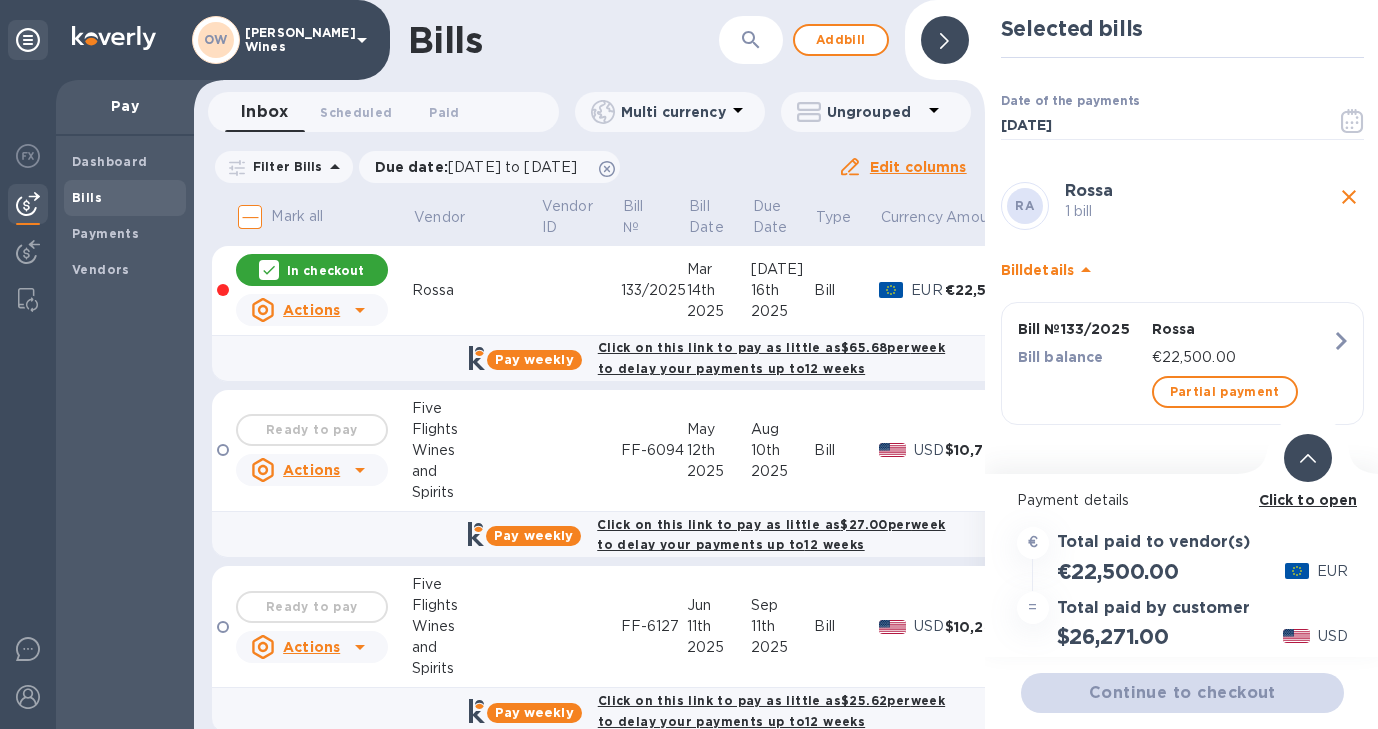 click on "Click to open" at bounding box center [1308, 500] 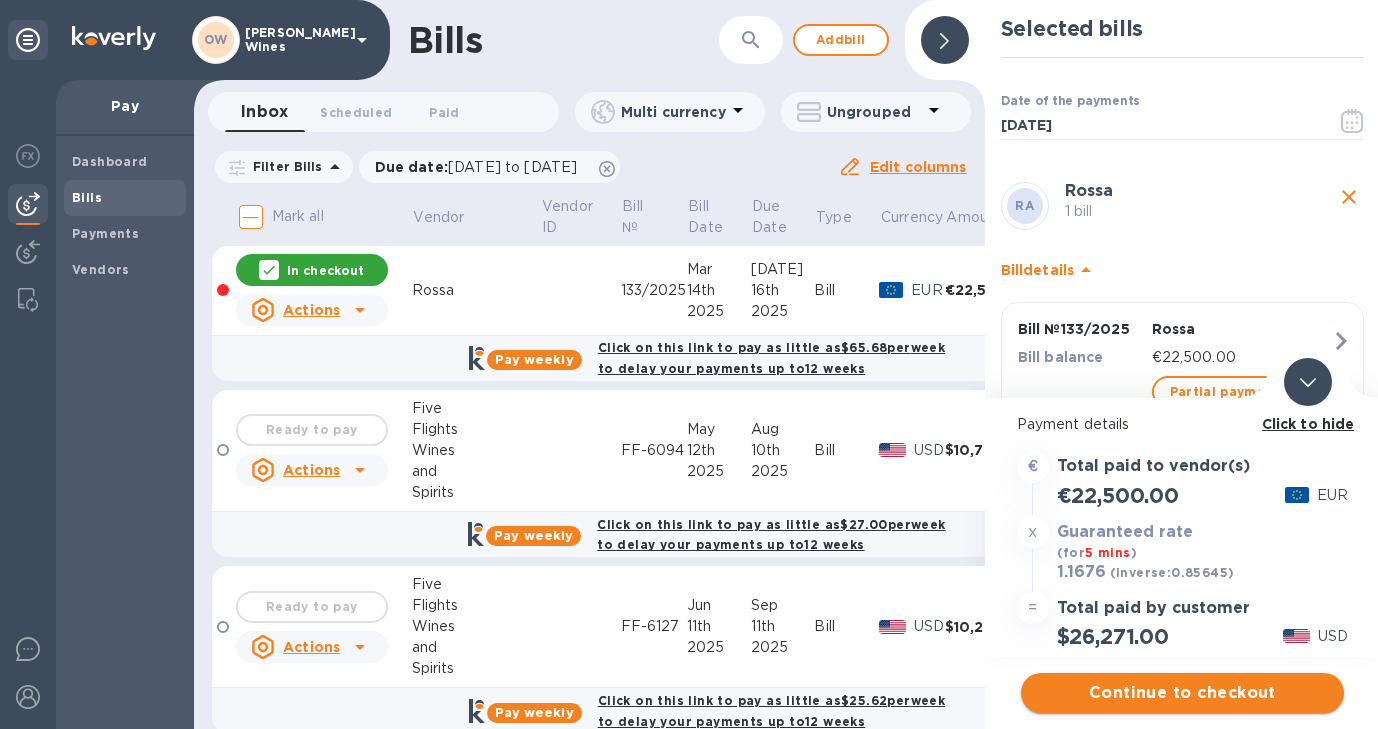 click on "Continue to checkout" at bounding box center (1182, 693) 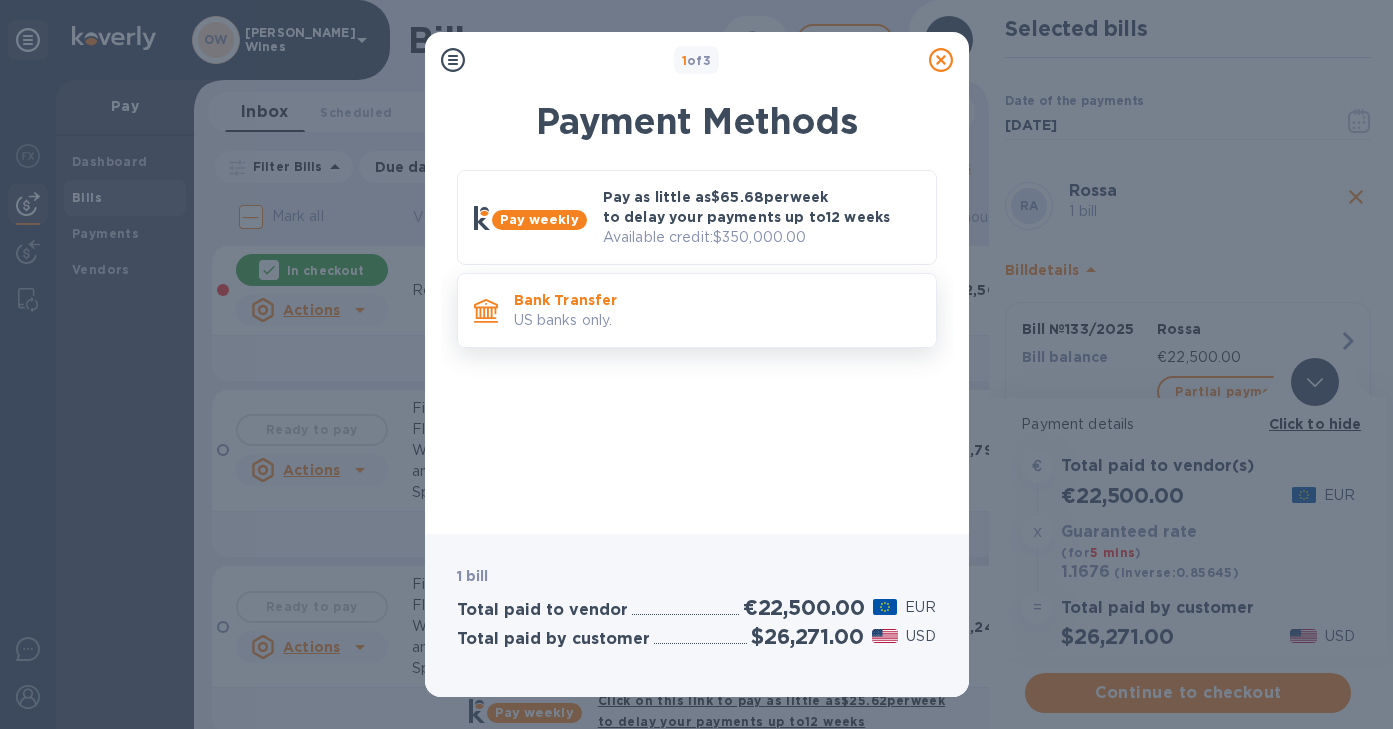click on "US banks only." at bounding box center (717, 320) 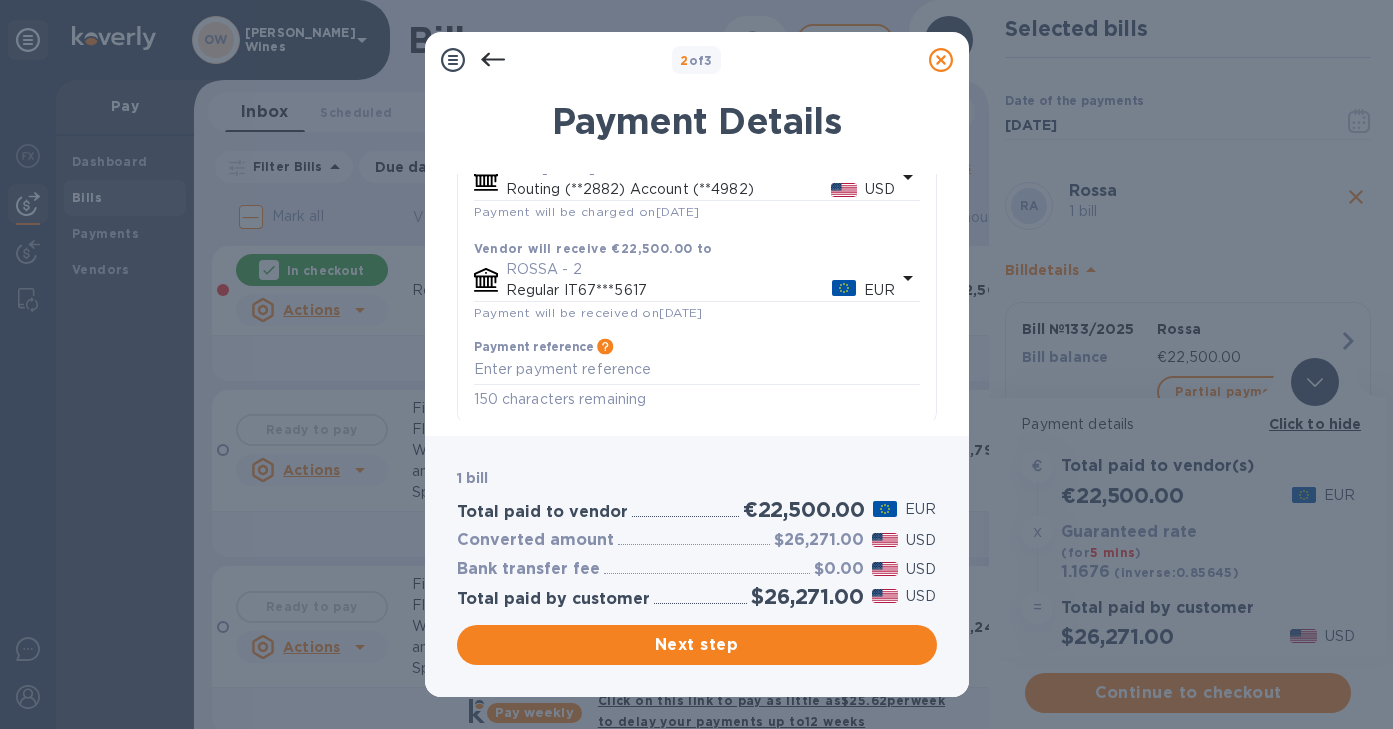 scroll, scrollTop: 200, scrollLeft: 0, axis: vertical 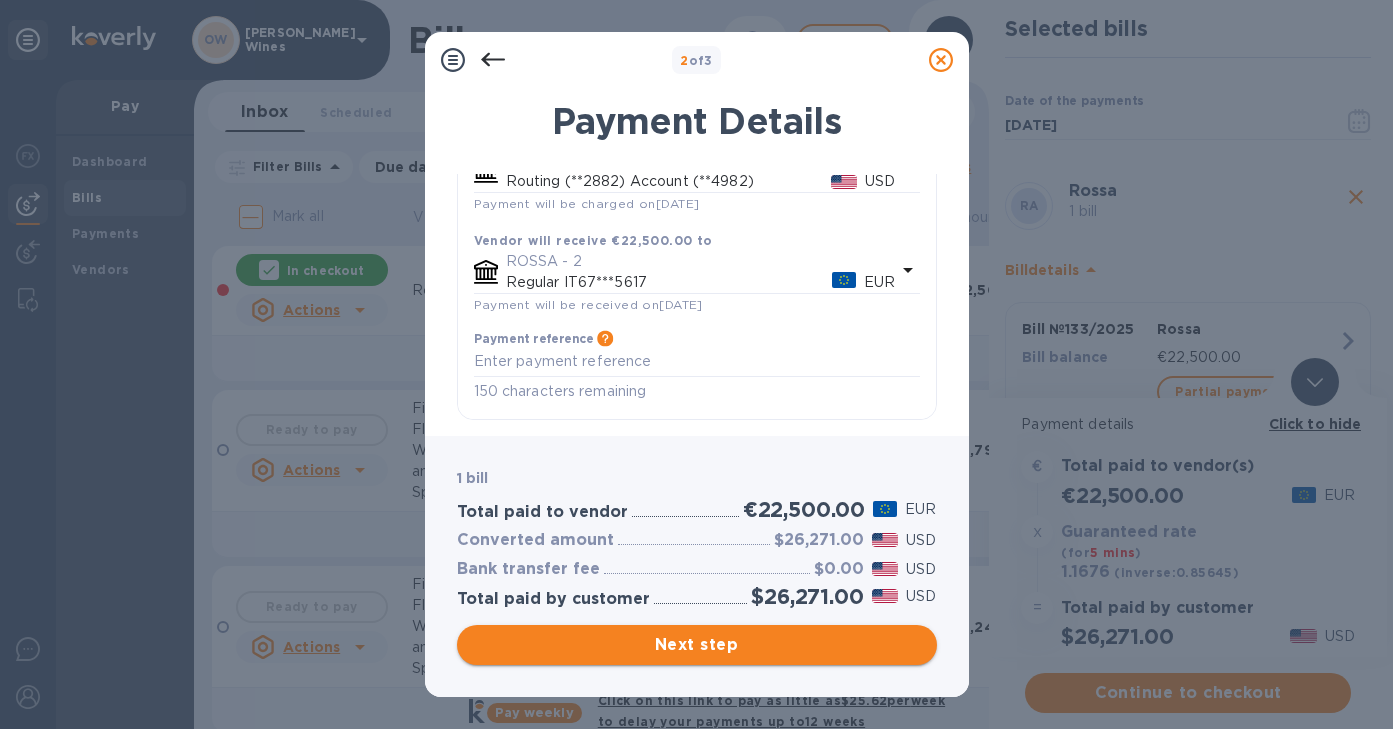 click on "Next step" at bounding box center [697, 645] 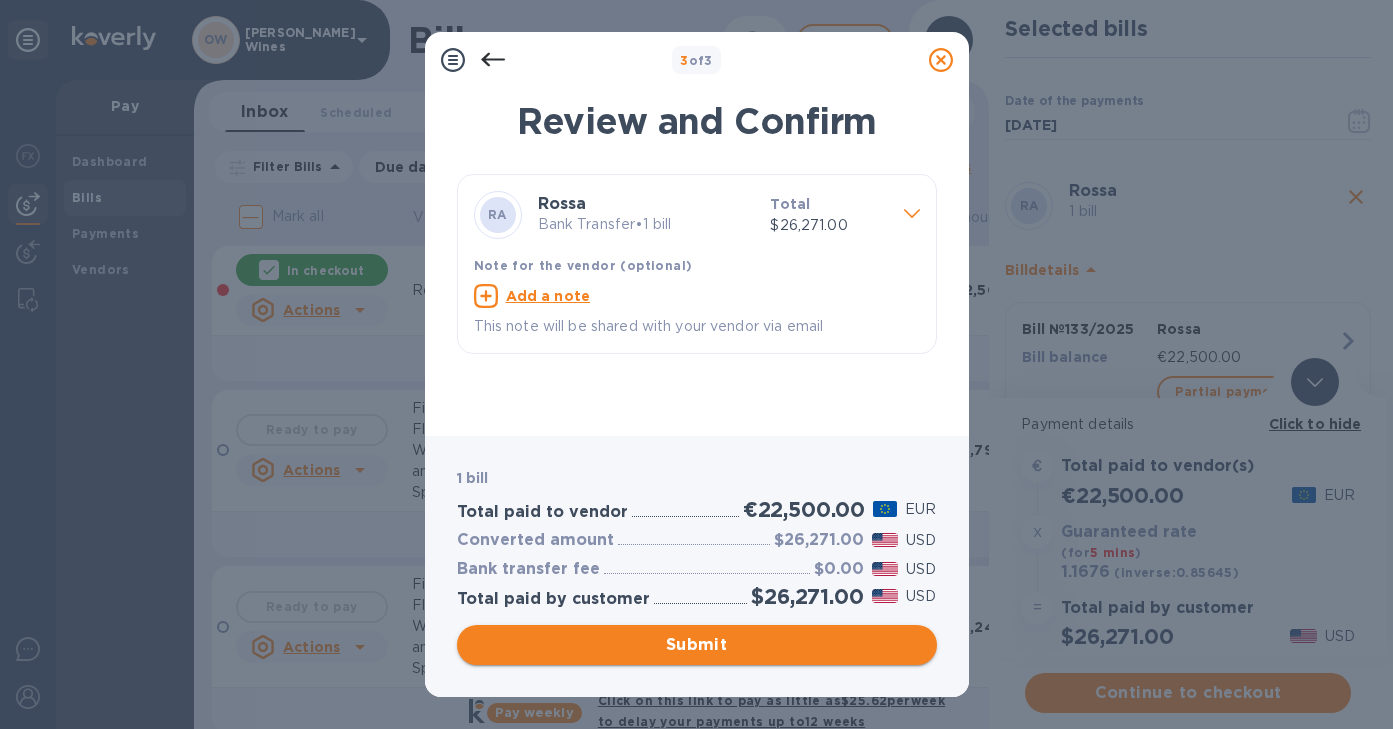 click on "Submit" at bounding box center [697, 645] 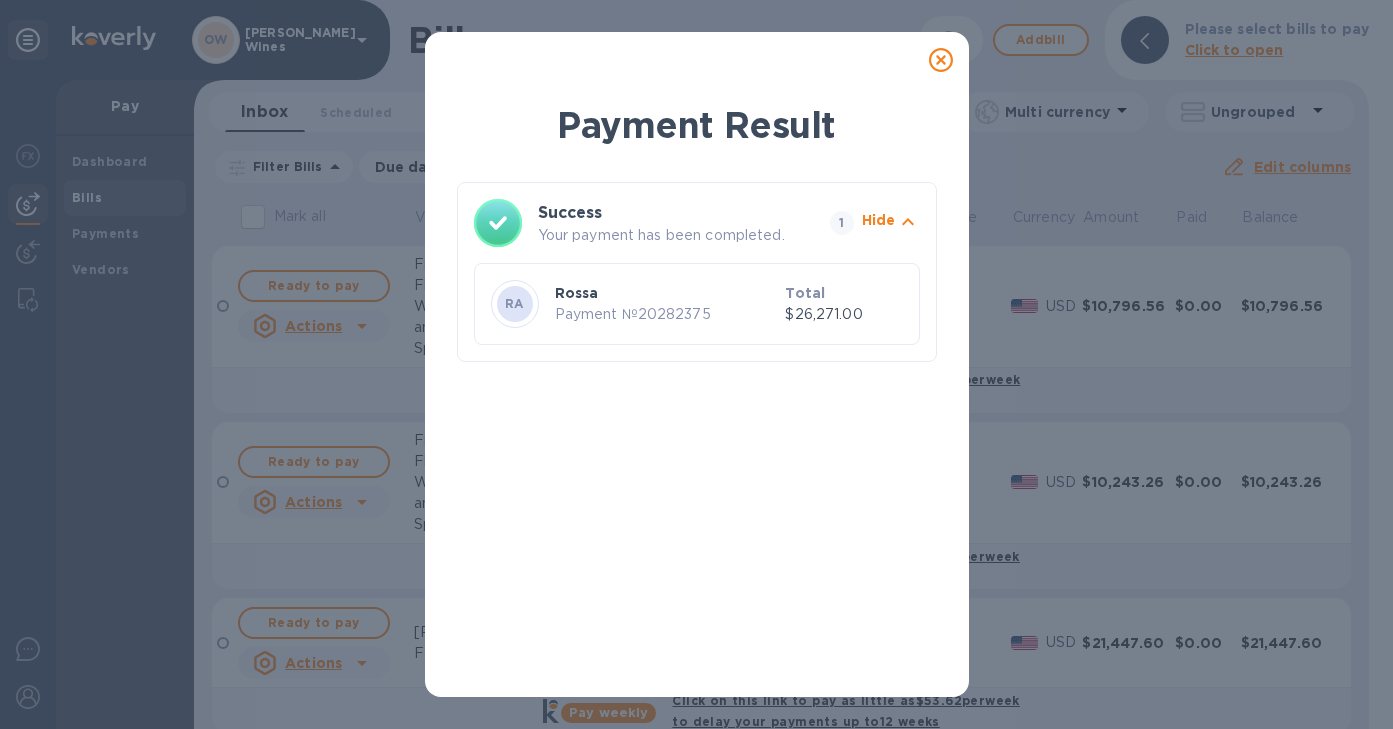 click 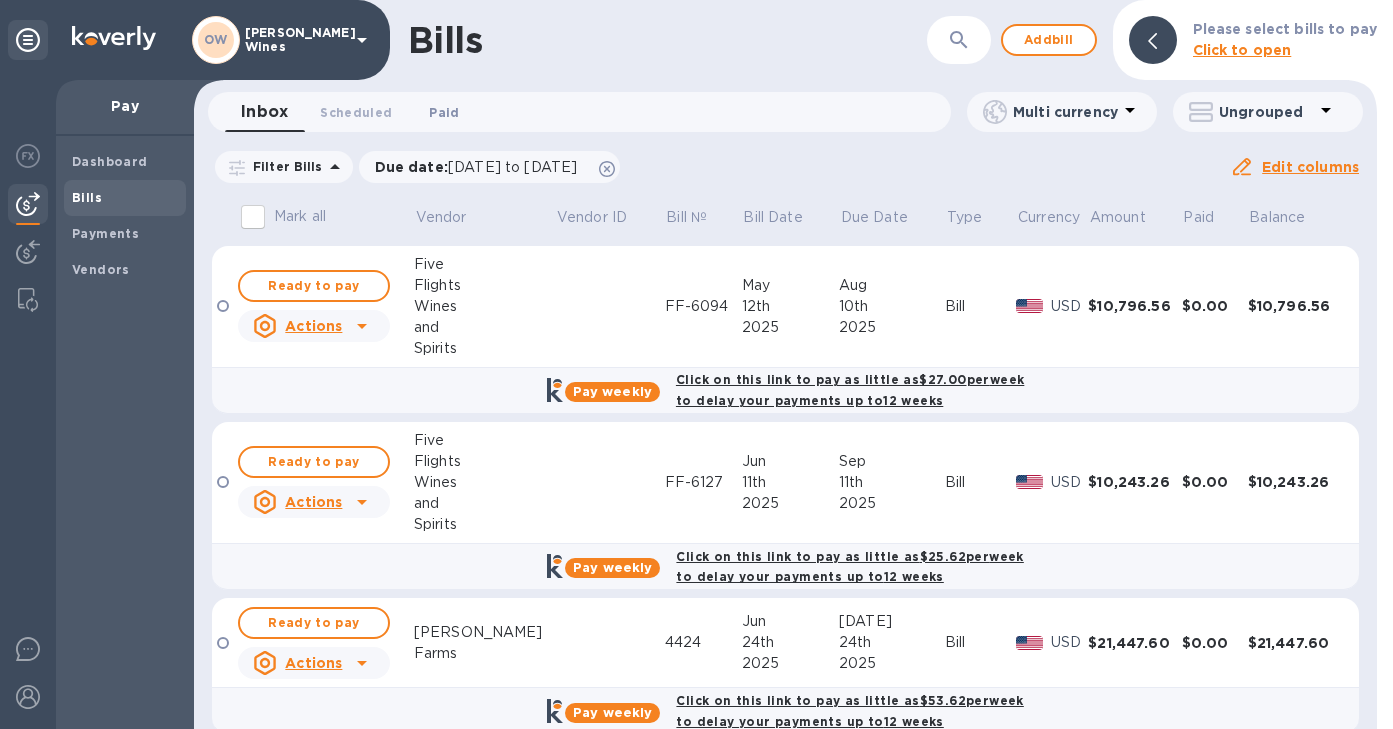 click on "Paid 0" at bounding box center (444, 112) 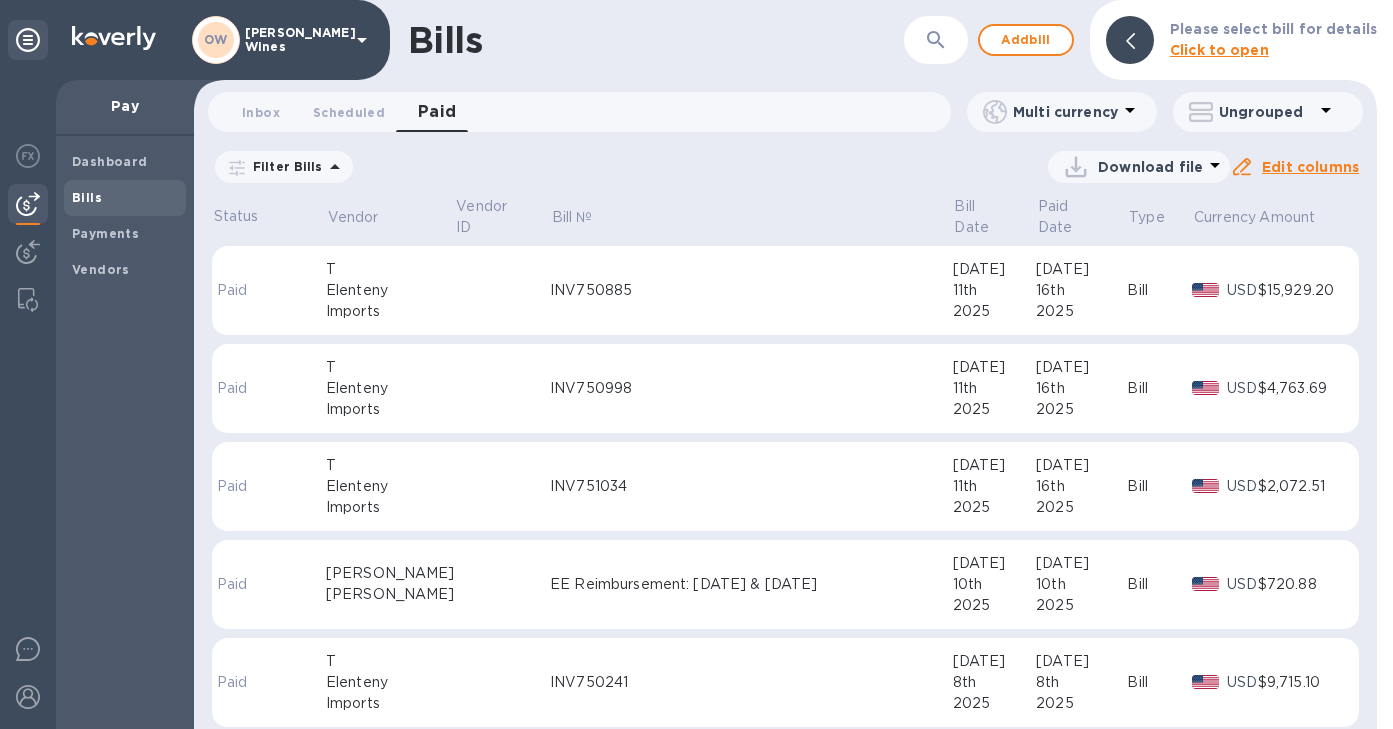 click on "Paid date :  [DATE] to [DATE]" at bounding box center [0, 0] 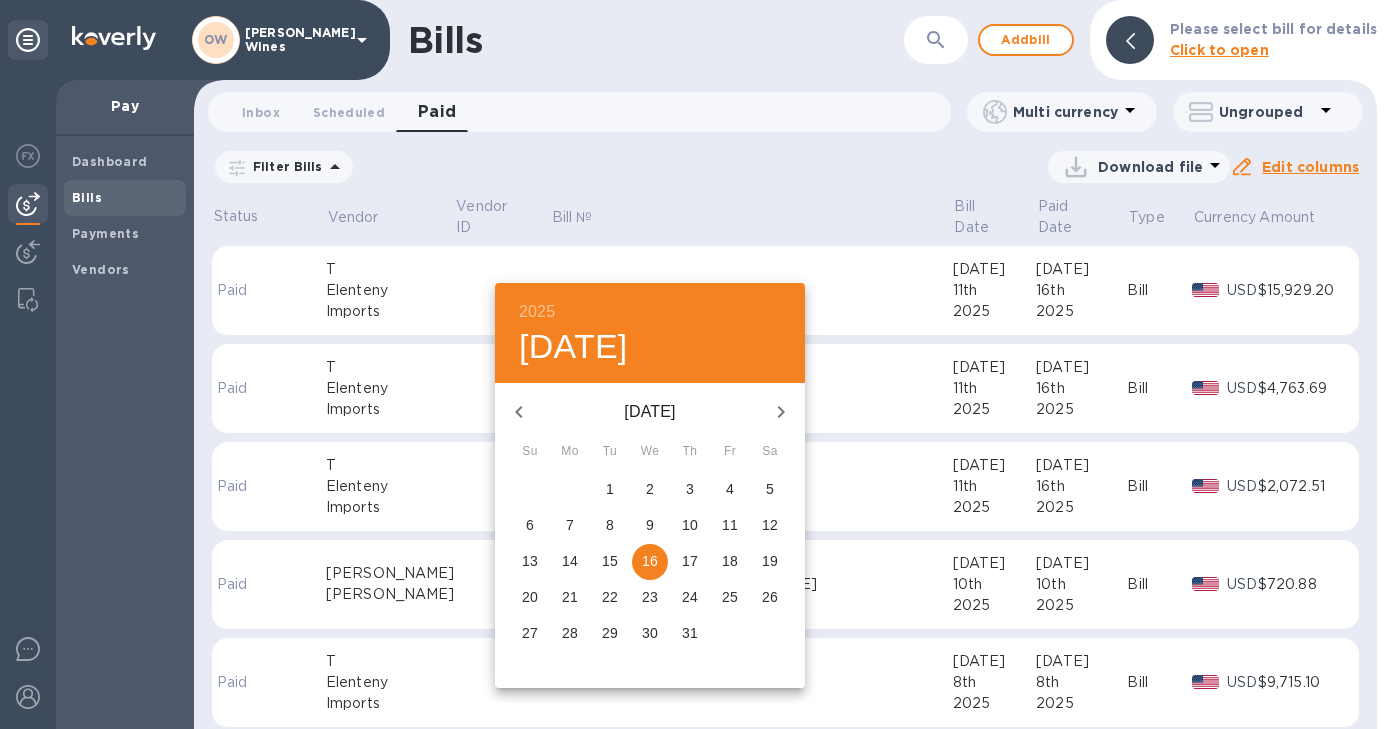 click on "17" at bounding box center [690, 561] 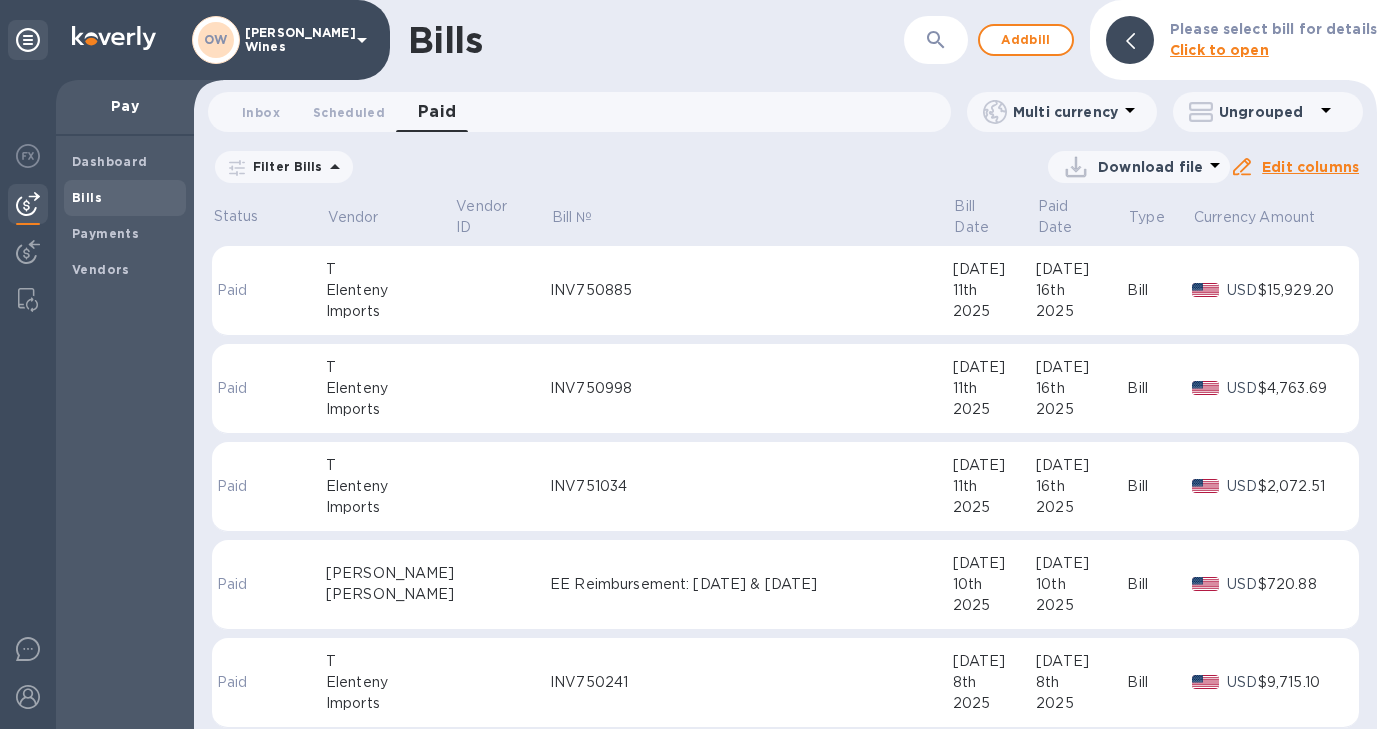 click on "Apply" at bounding box center [0, 0] 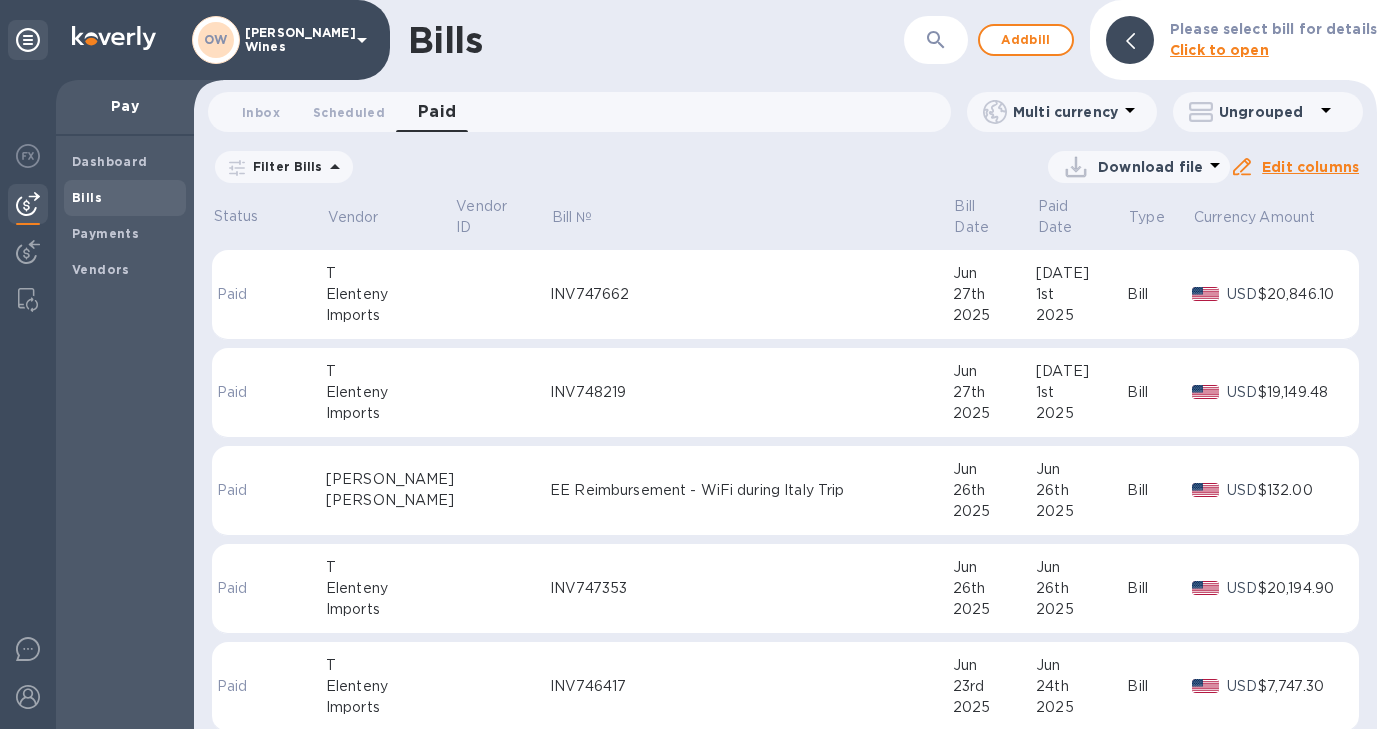 scroll, scrollTop: 2292, scrollLeft: 0, axis: vertical 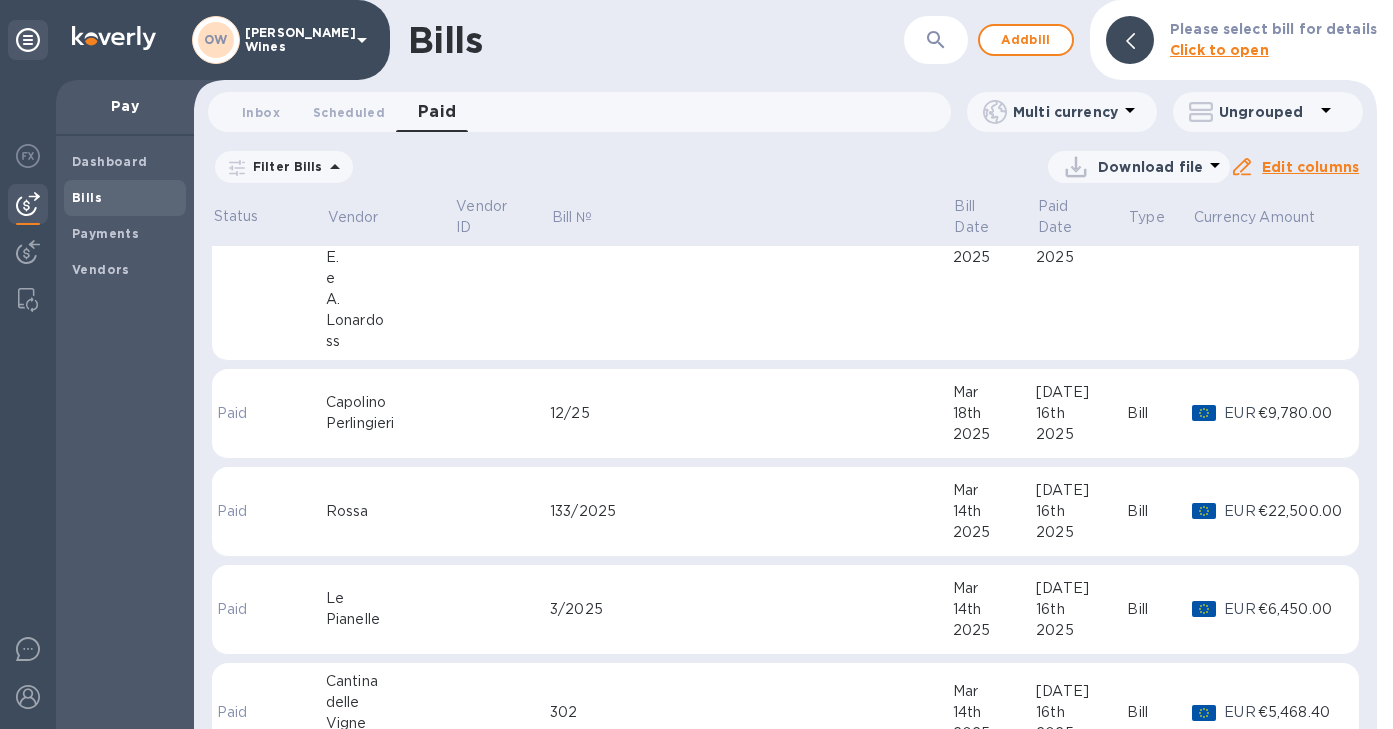 click on "133/2025" at bounding box center [751, 512] 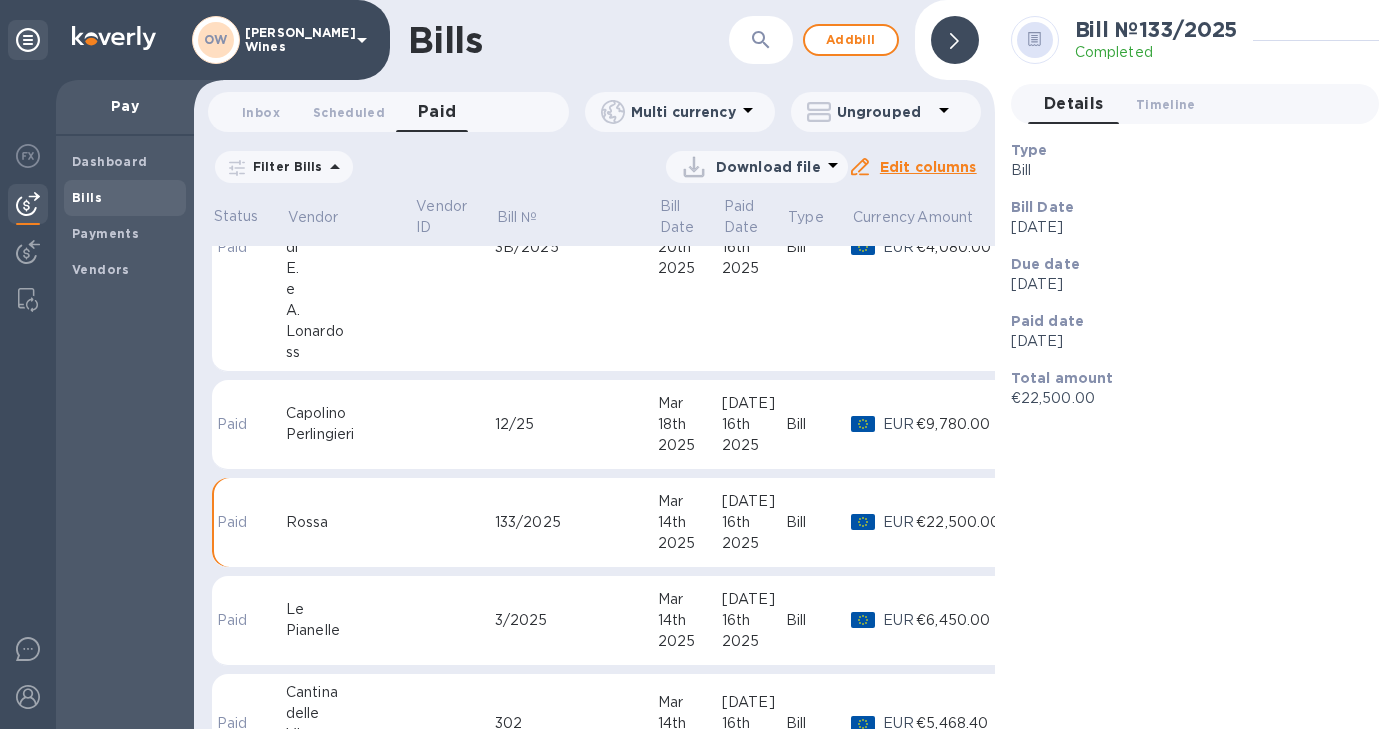scroll, scrollTop: 4288, scrollLeft: 0, axis: vertical 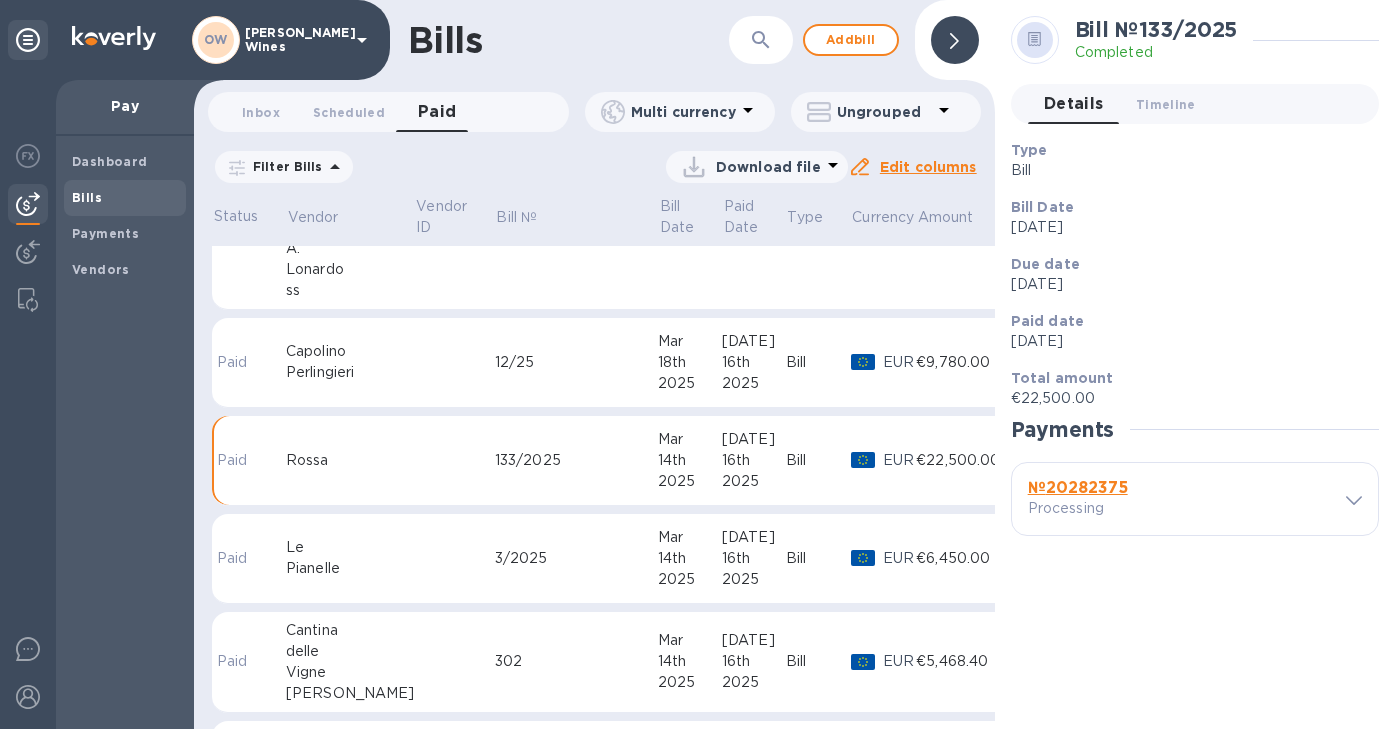 click on "№  20282375" at bounding box center [1078, 487] 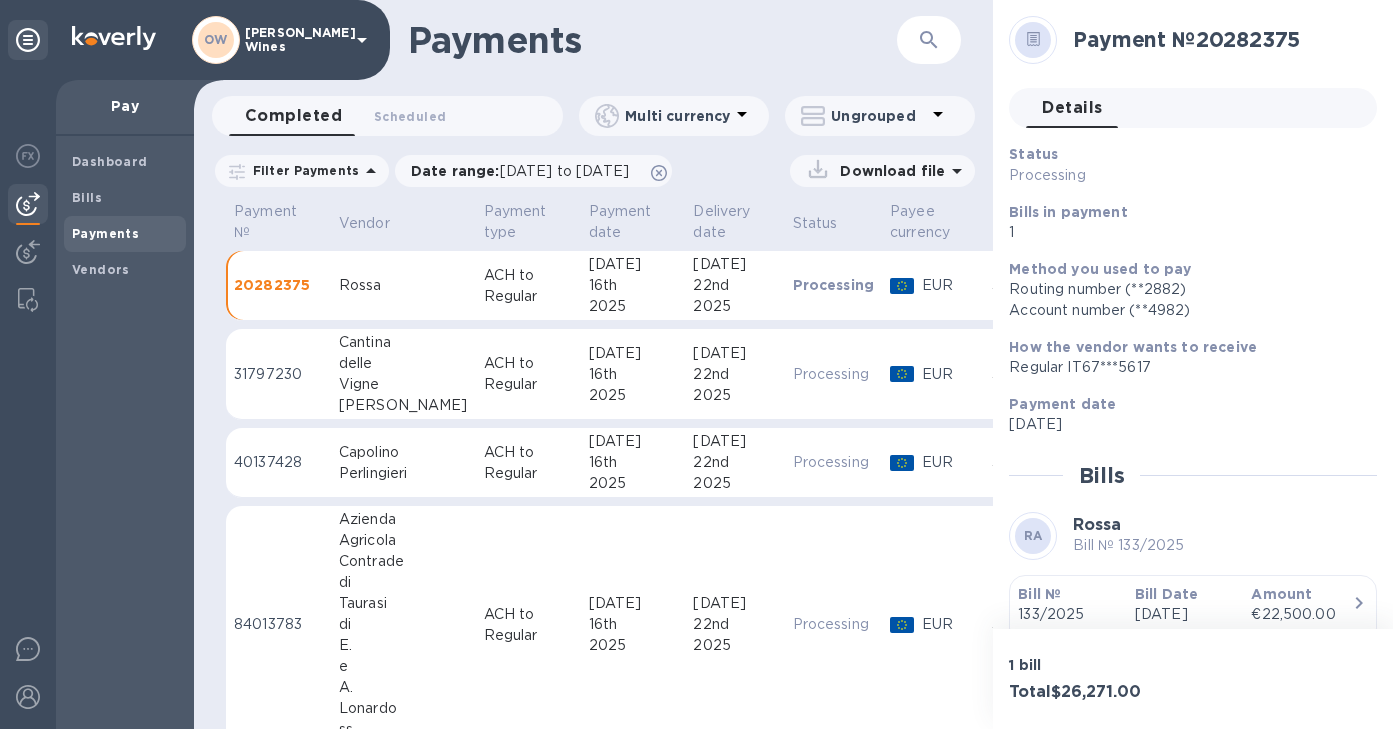 click on "Bill №" at bounding box center (1039, 594) 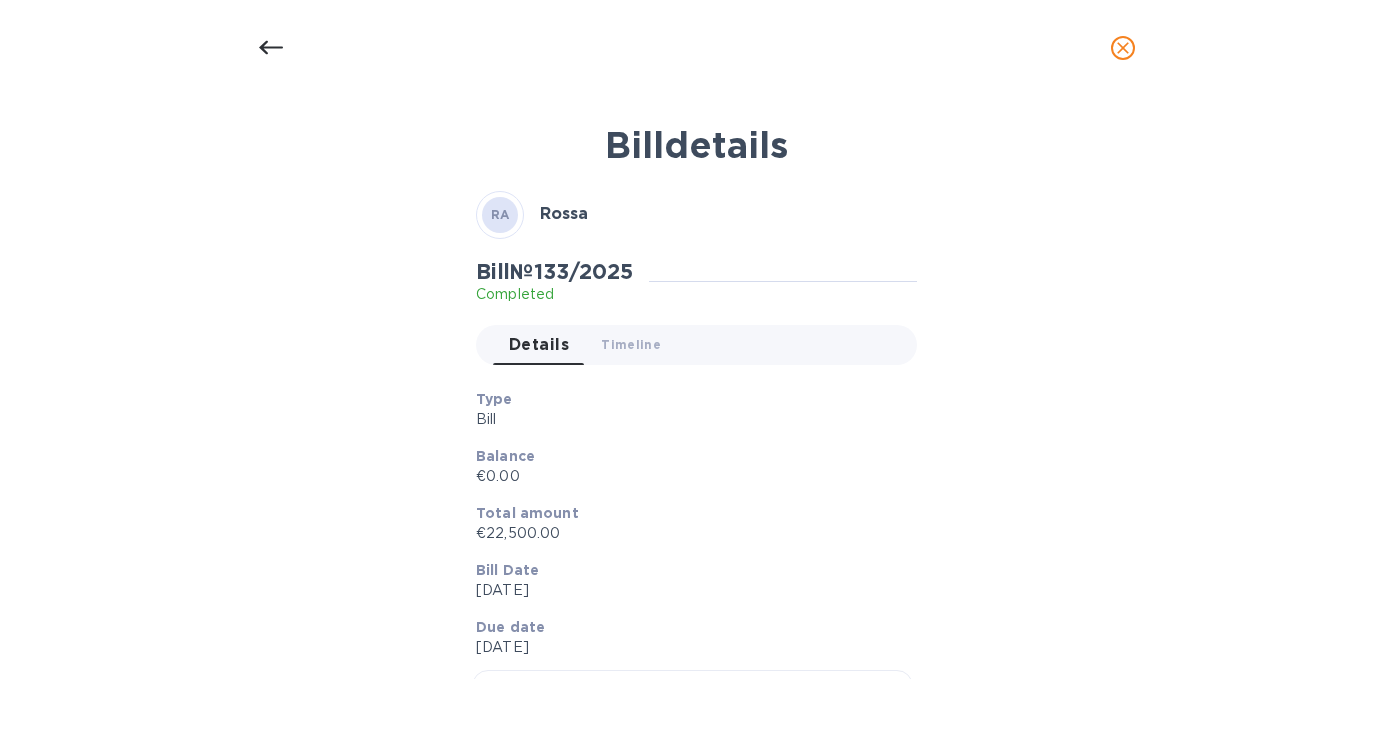click at bounding box center [271, 48] 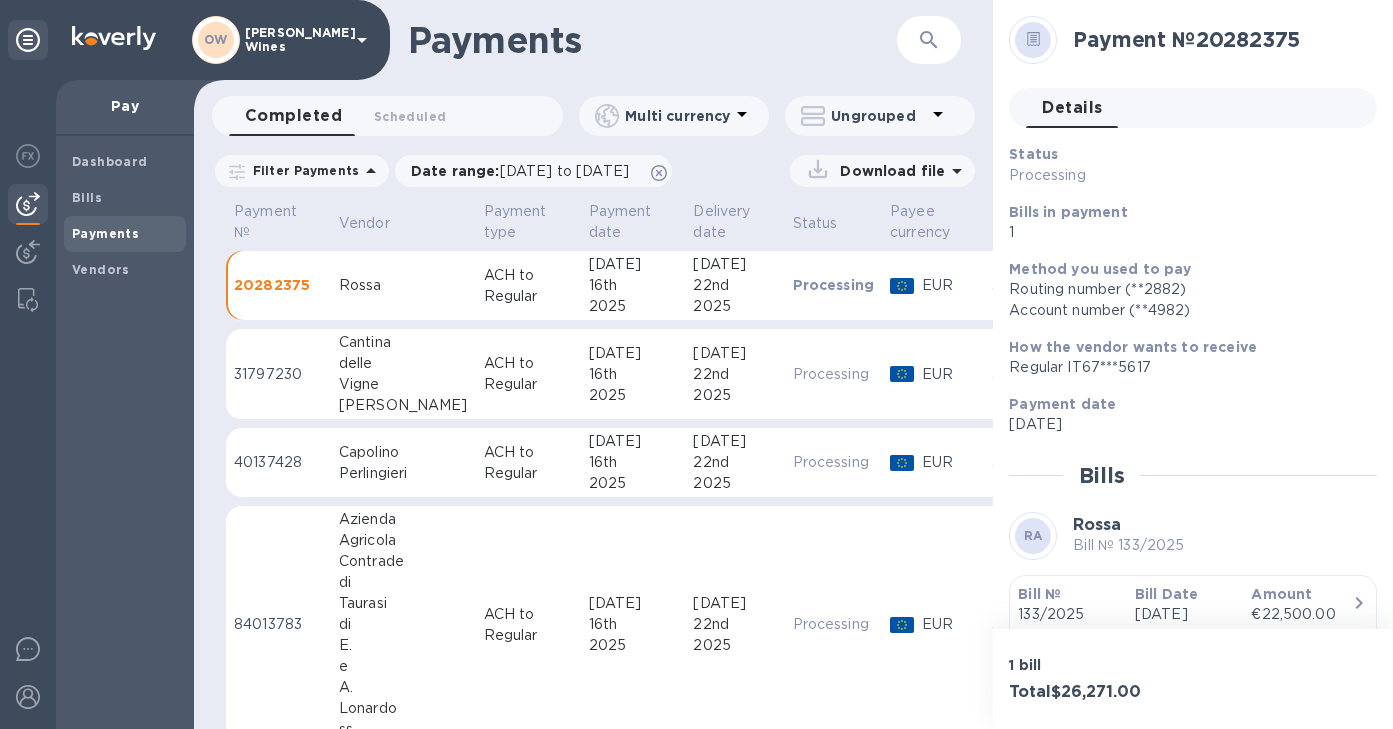 scroll, scrollTop: 36, scrollLeft: 0, axis: vertical 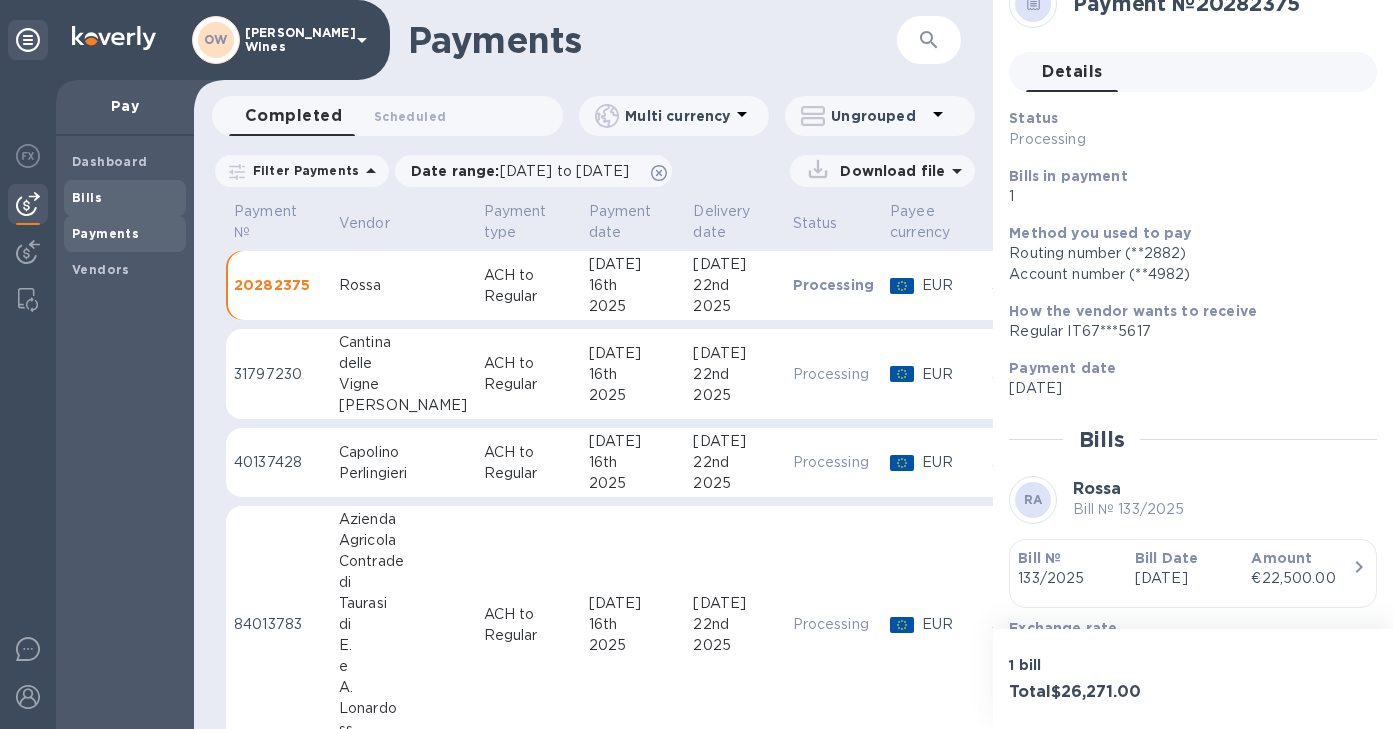 click on "Bills" at bounding box center [87, 197] 